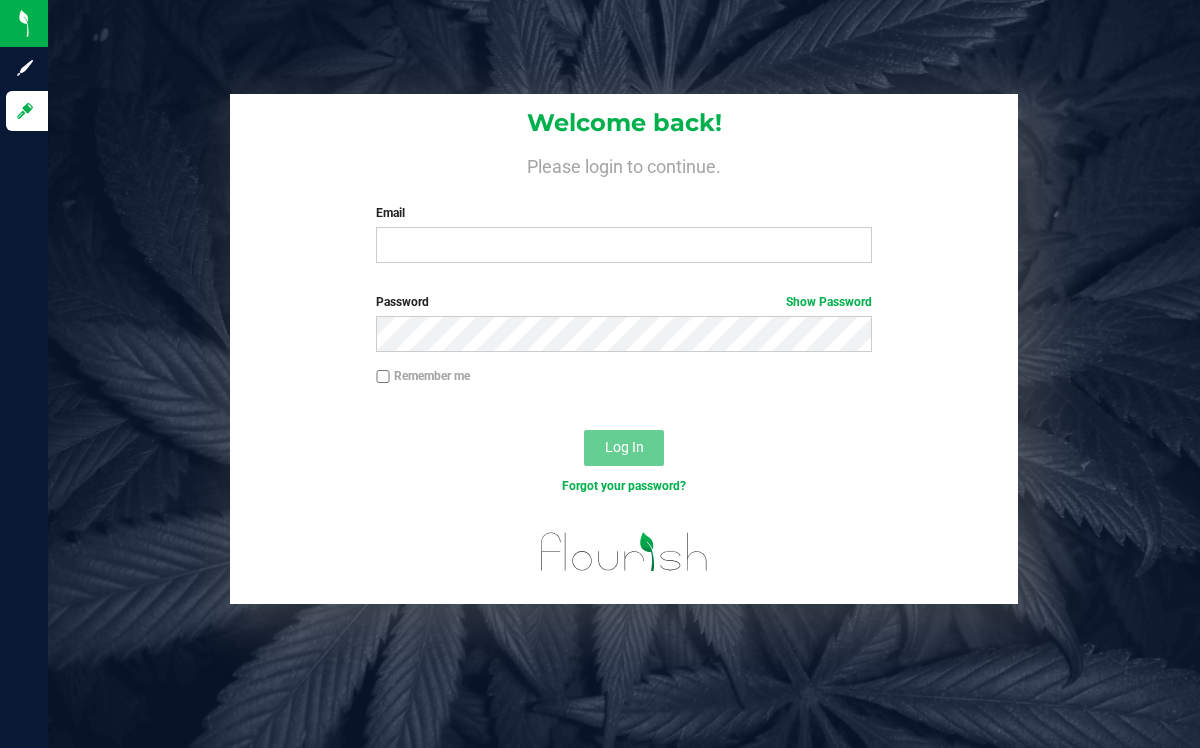scroll, scrollTop: 0, scrollLeft: 0, axis: both 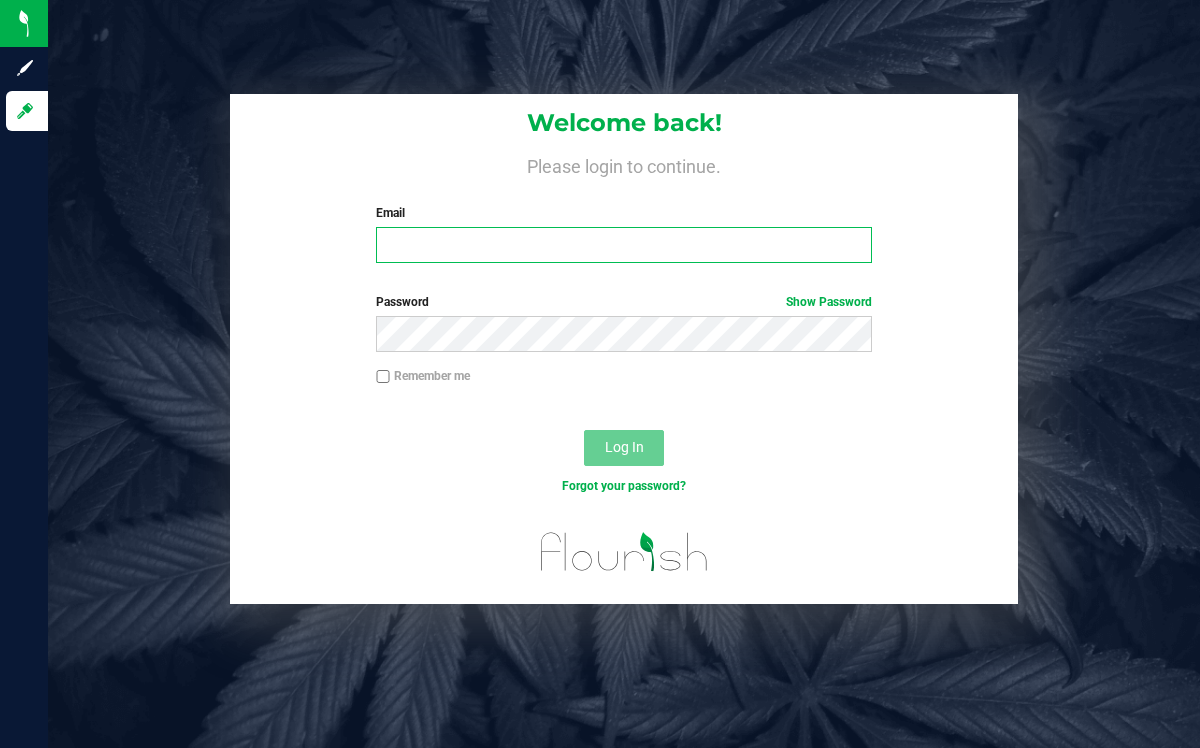 click on "Email" at bounding box center (623, 245) 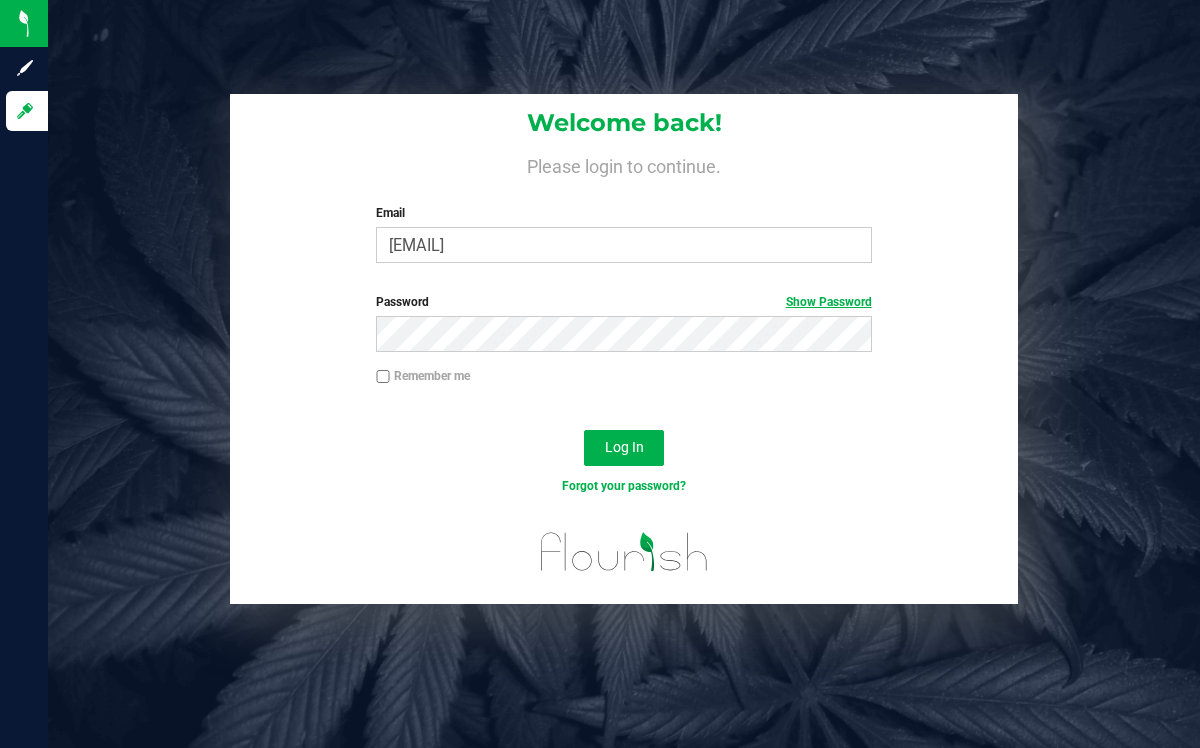 click on "Show Password" at bounding box center (829, 302) 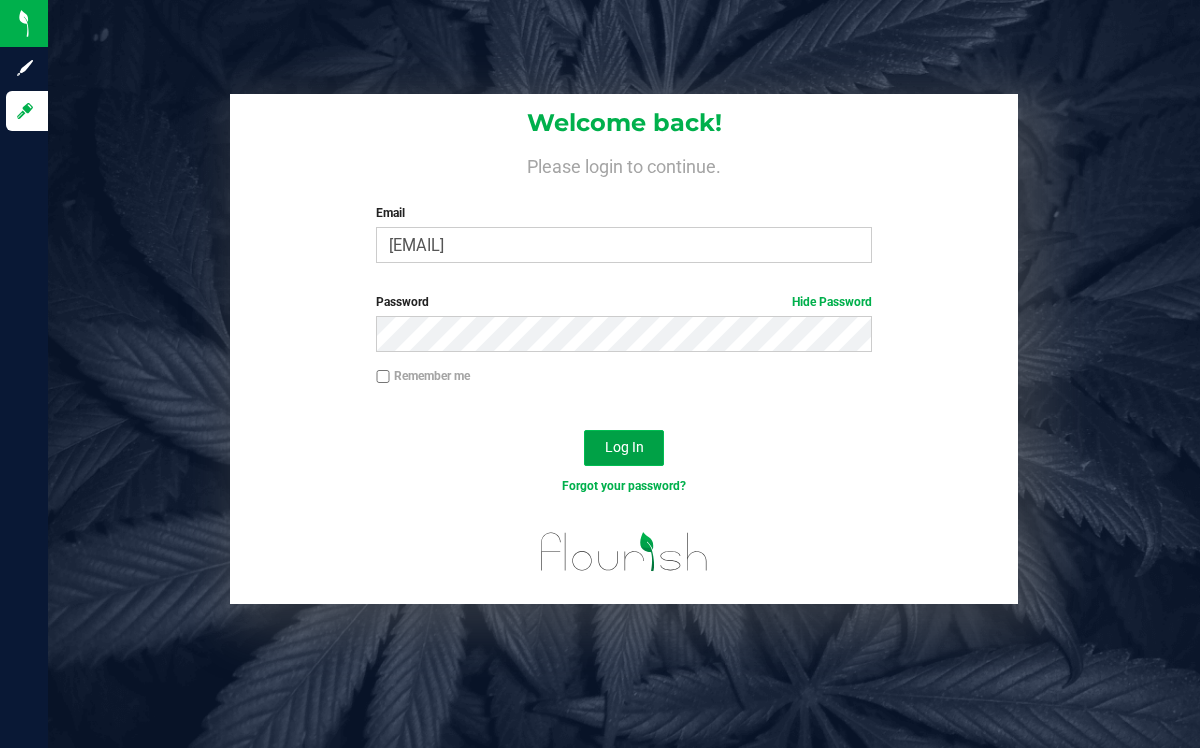 click on "Log In" at bounding box center (624, 447) 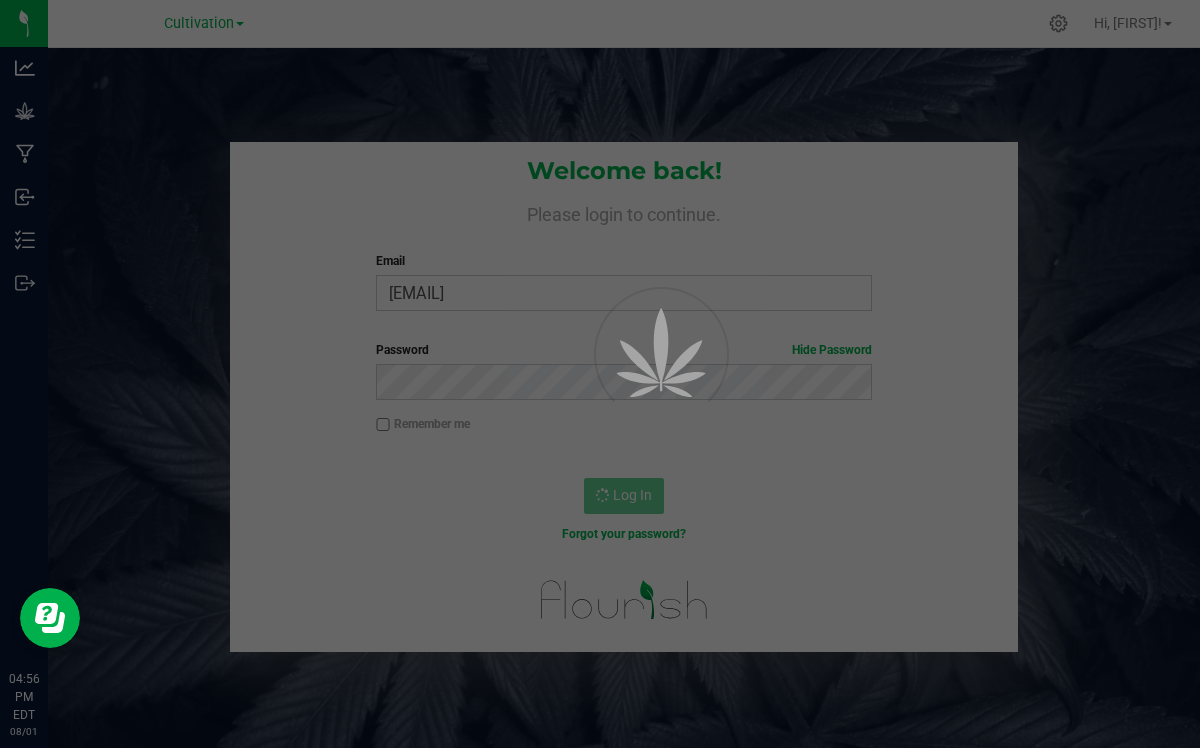 scroll, scrollTop: 0, scrollLeft: 0, axis: both 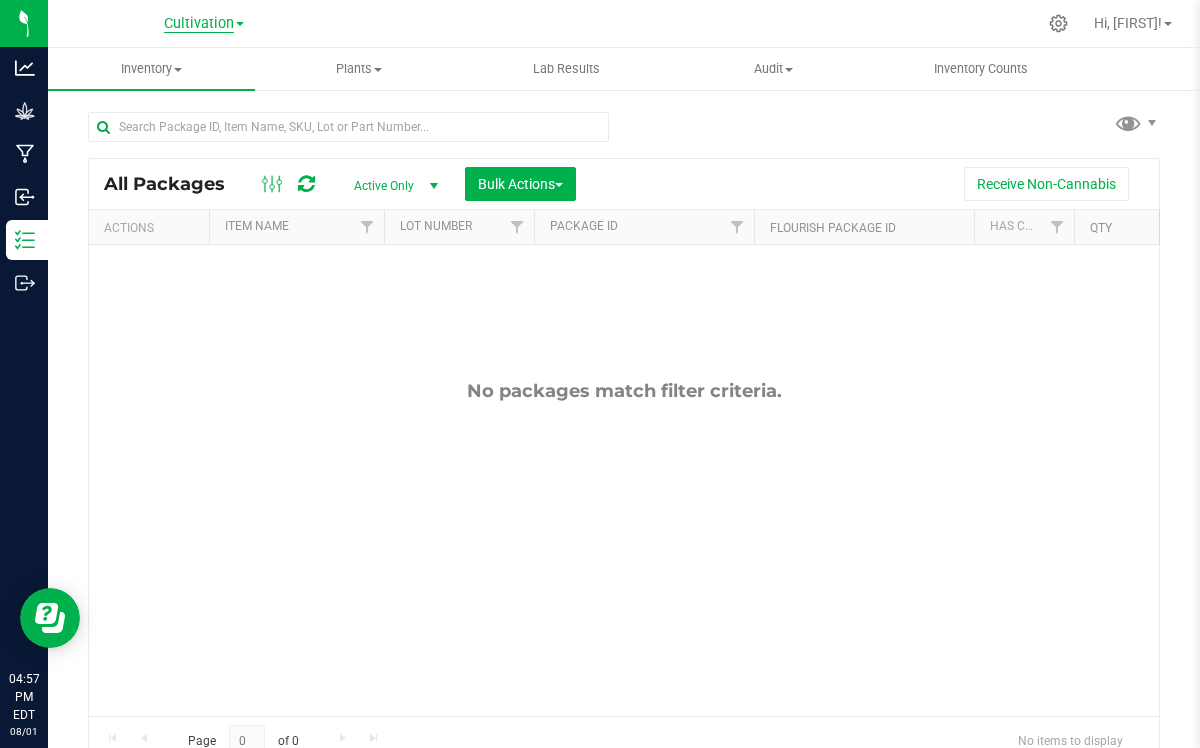 click on "Cultivation" at bounding box center [199, 24] 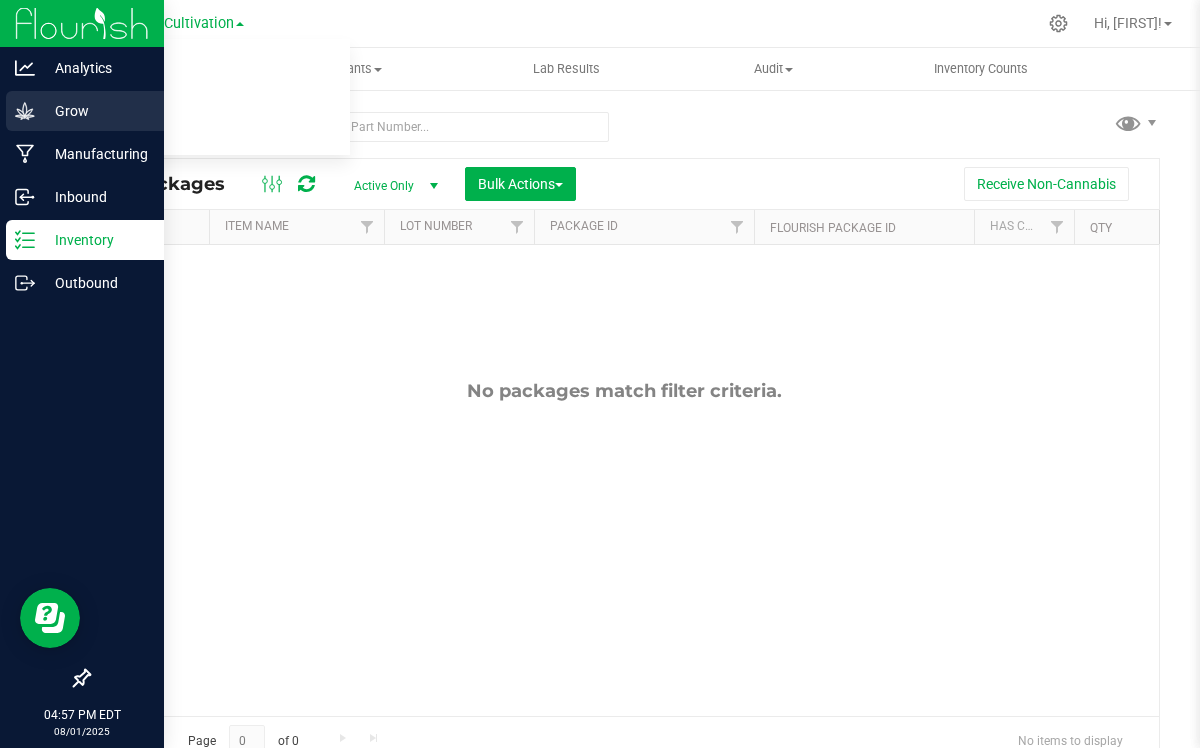click on "Grow" at bounding box center [95, 111] 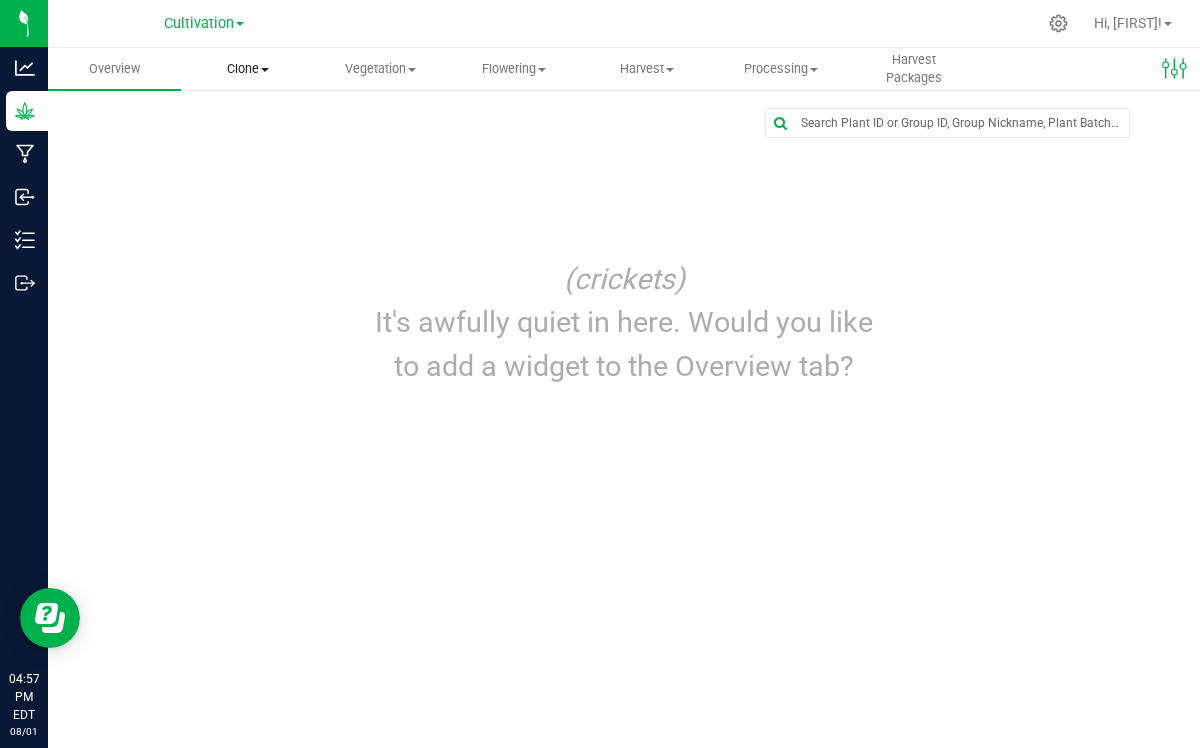 click at bounding box center (265, 70) 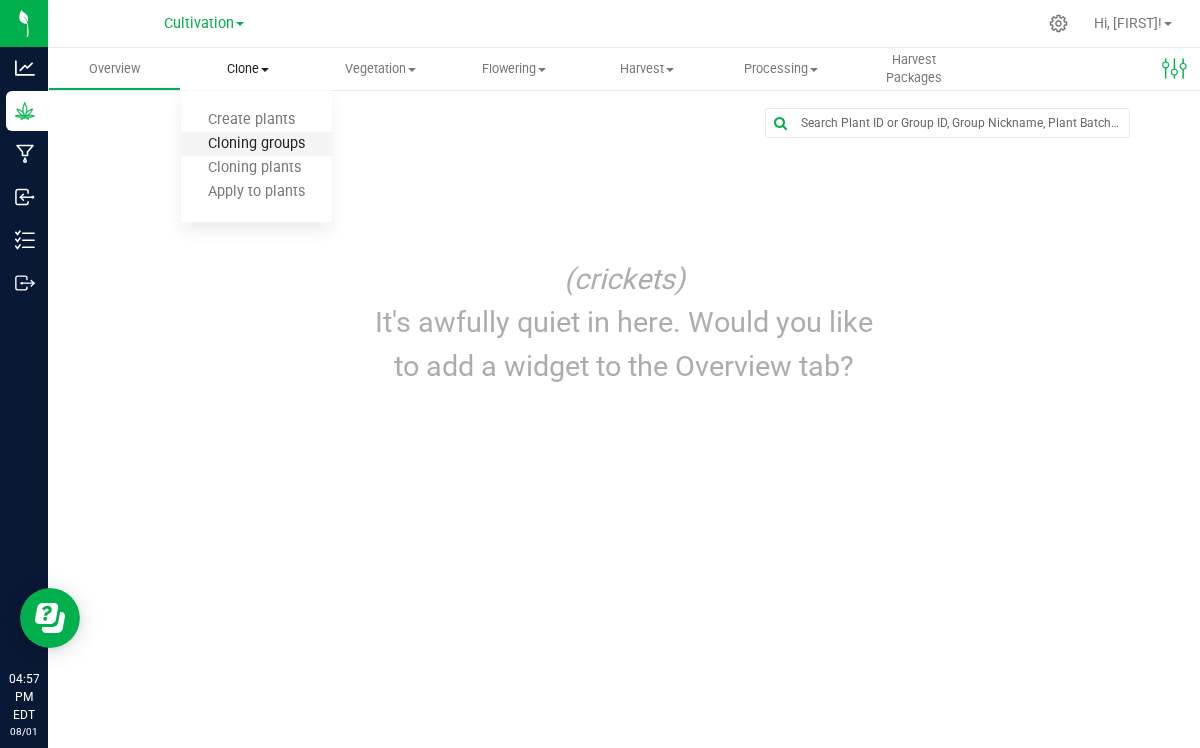 click on "Cloning groups" at bounding box center [256, 144] 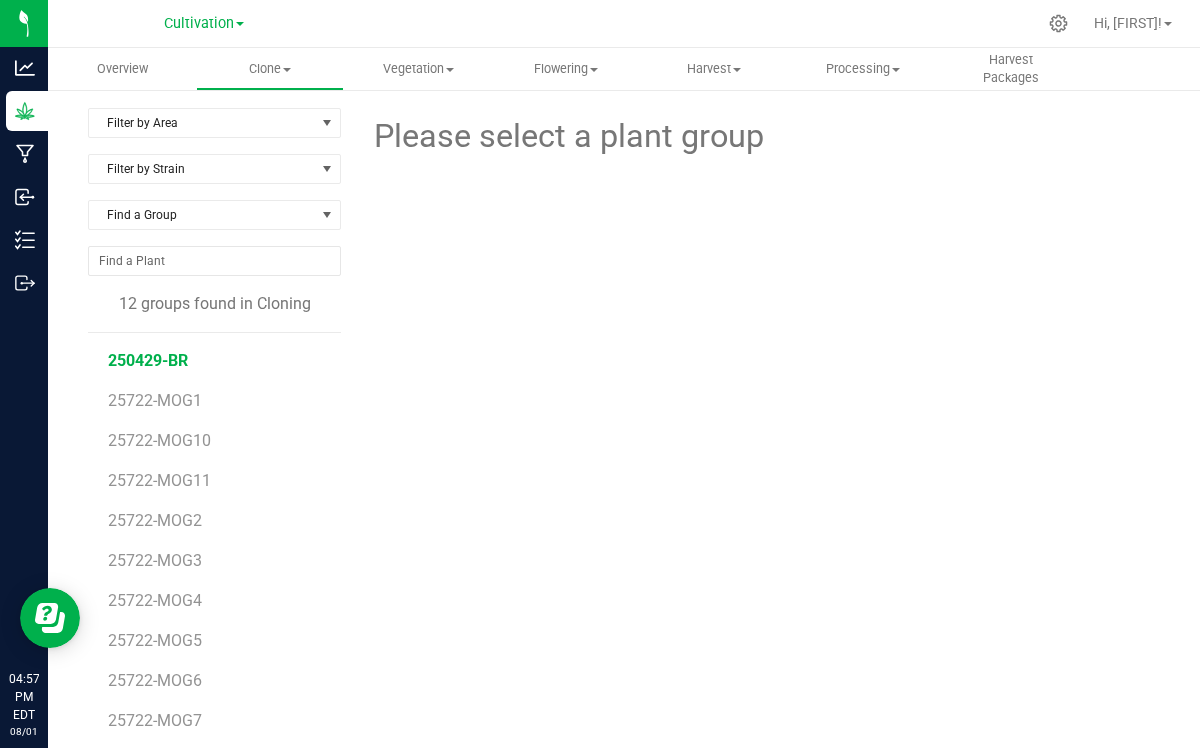 click on "250429-BR" at bounding box center (148, 360) 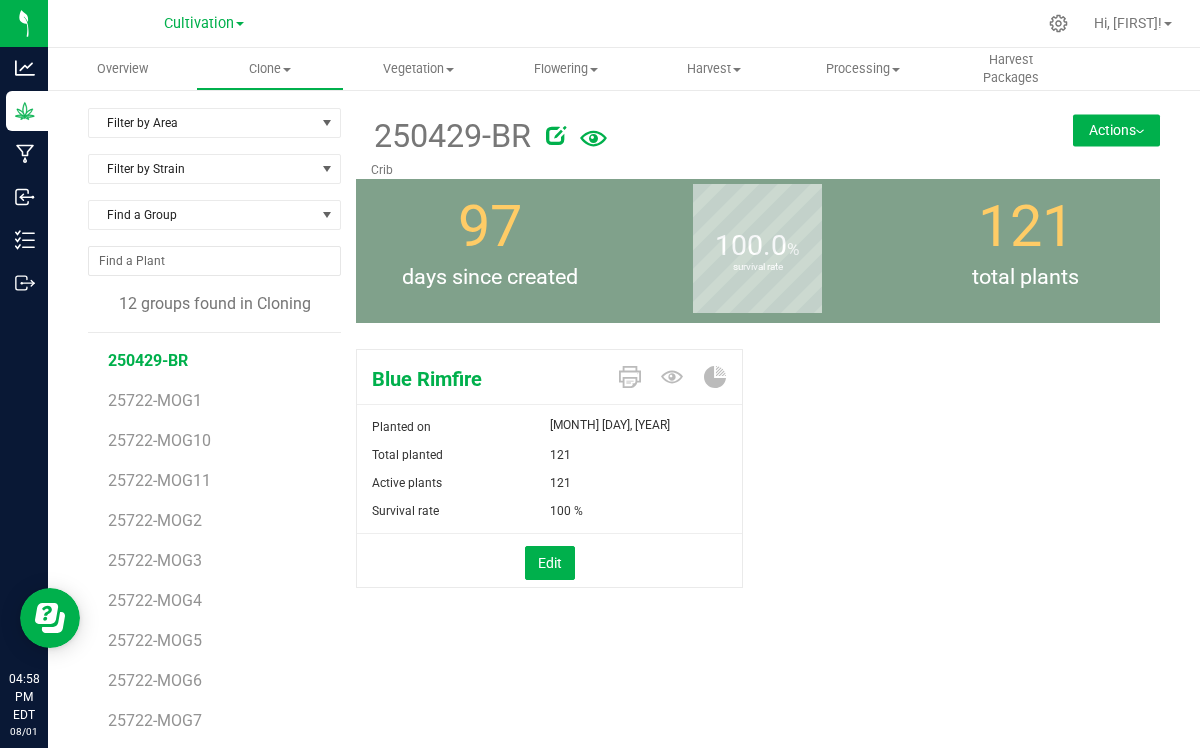 click on "Actions" at bounding box center (1116, 130) 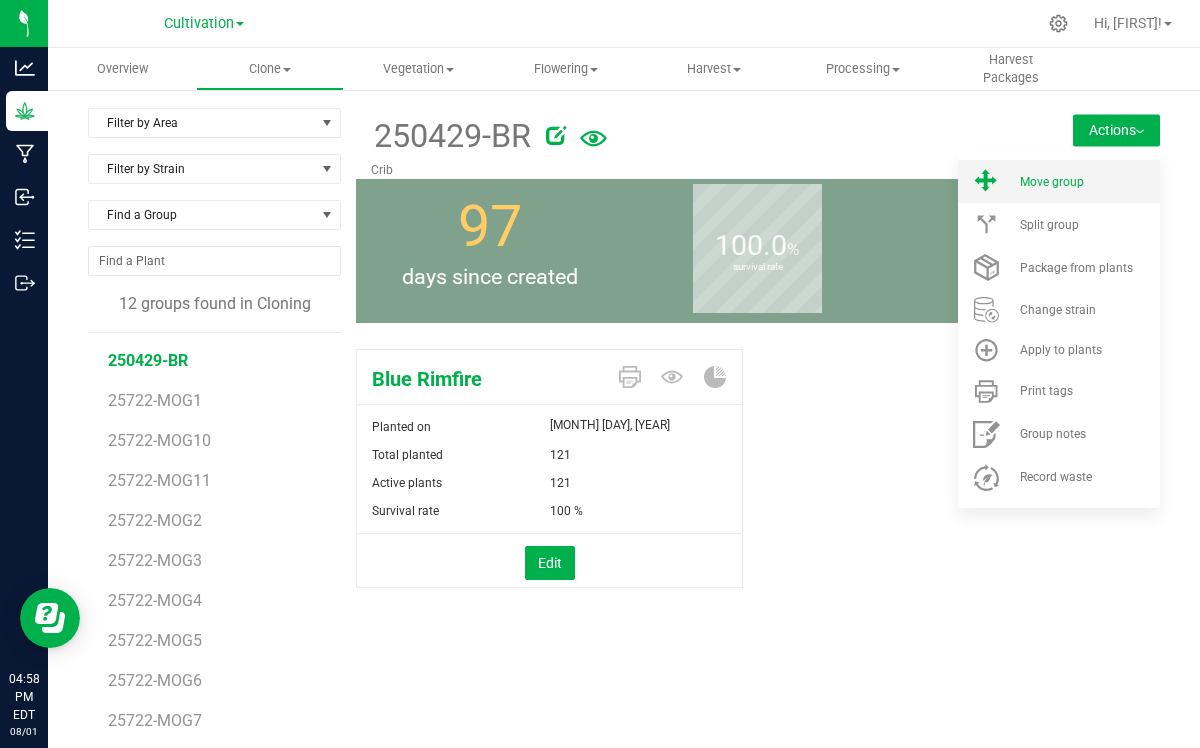 click on "Move group" at bounding box center [1059, 181] 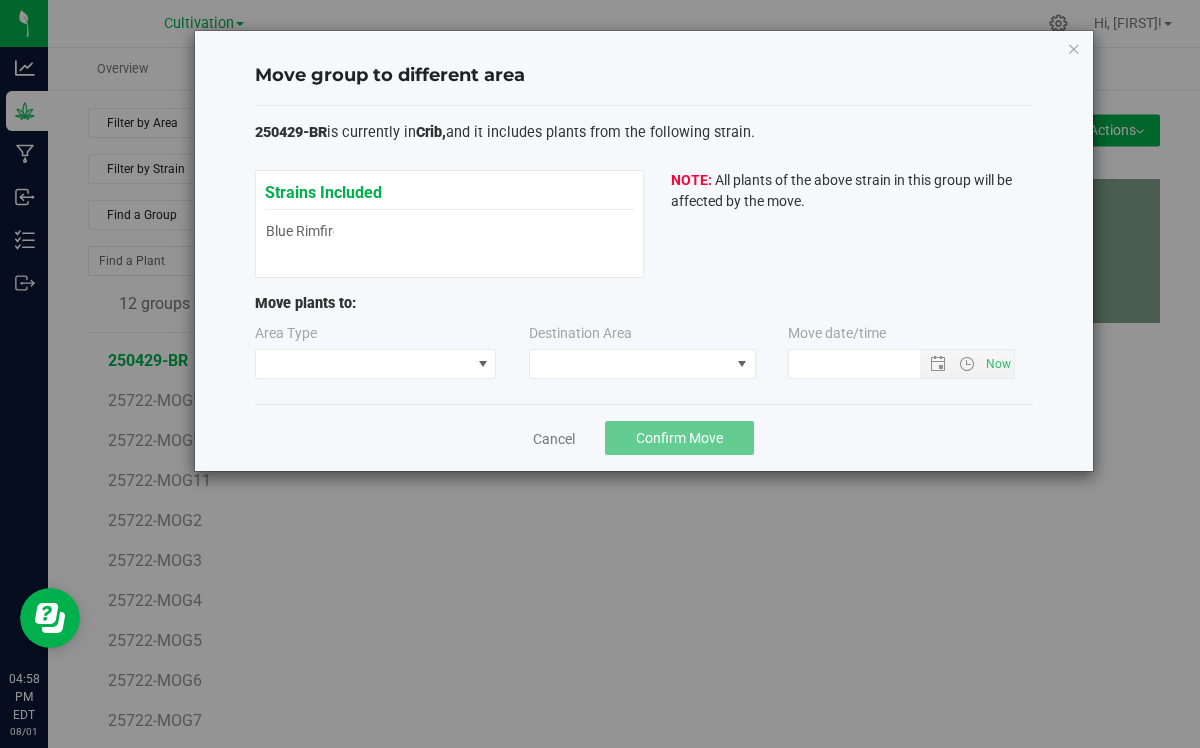 type on "[MONTH] [DAY], [YEAR] [TIME]" 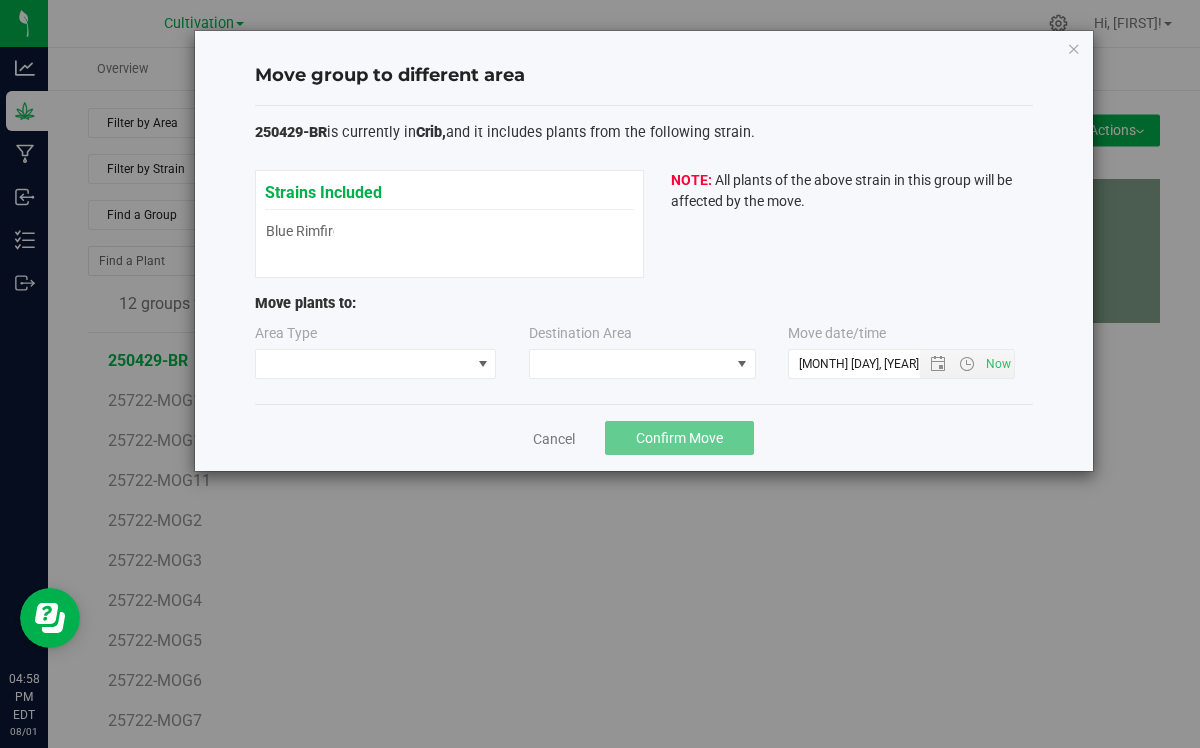 type 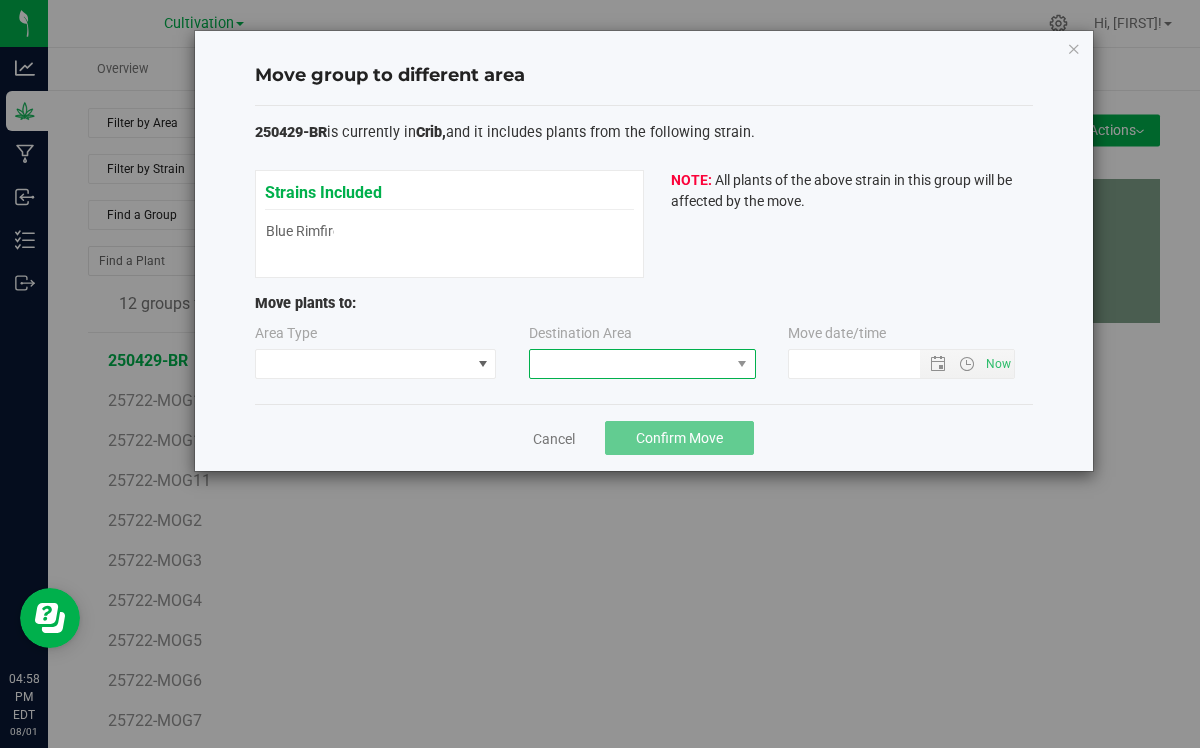 click at bounding box center (630, 364) 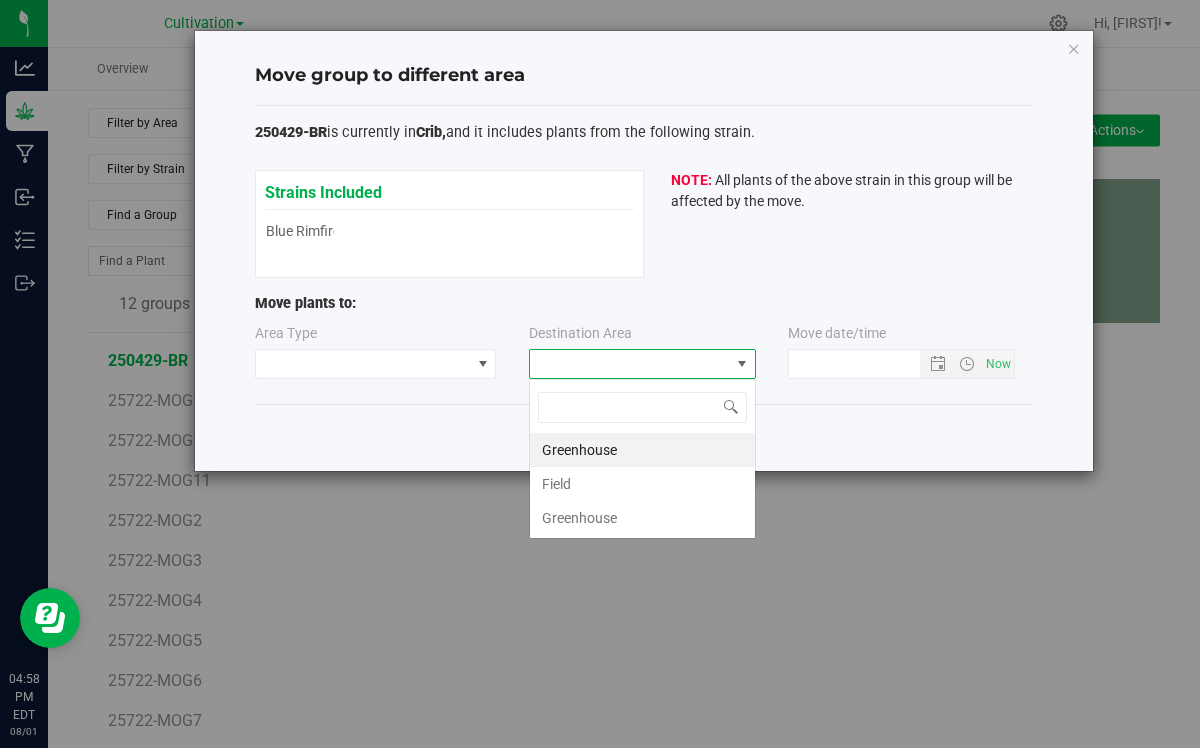 scroll, scrollTop: 99970, scrollLeft: 99773, axis: both 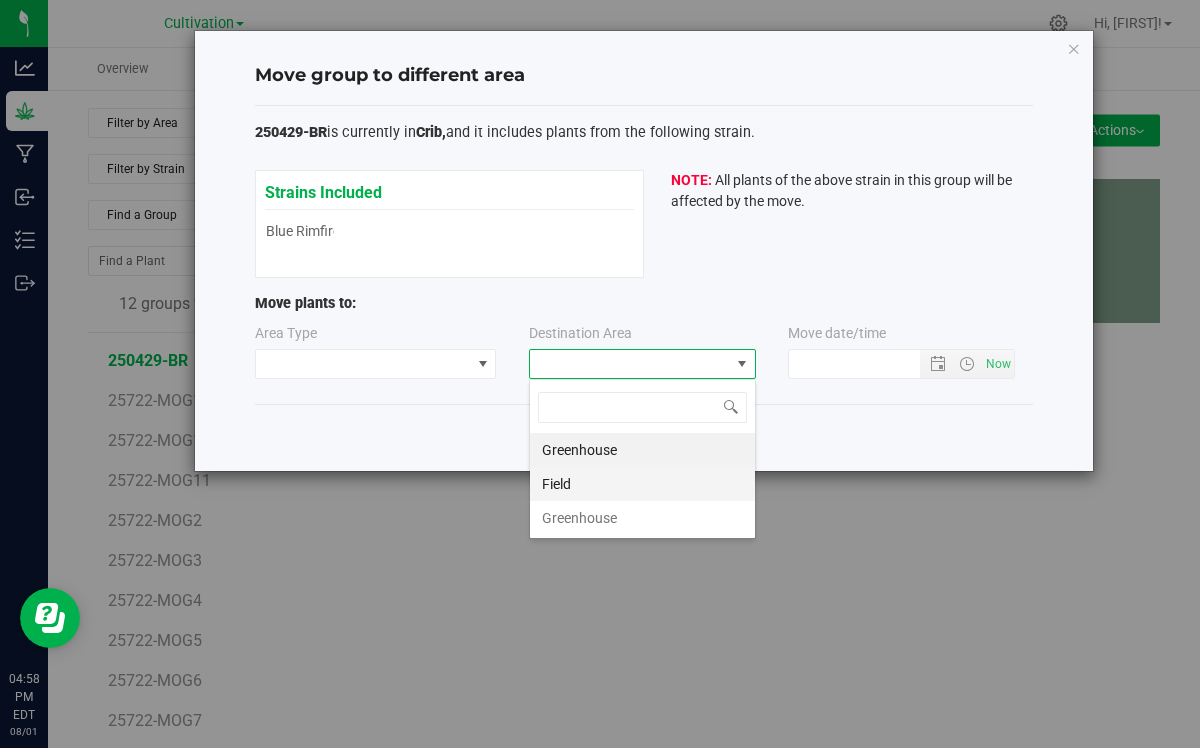 click on "Field" at bounding box center [642, 484] 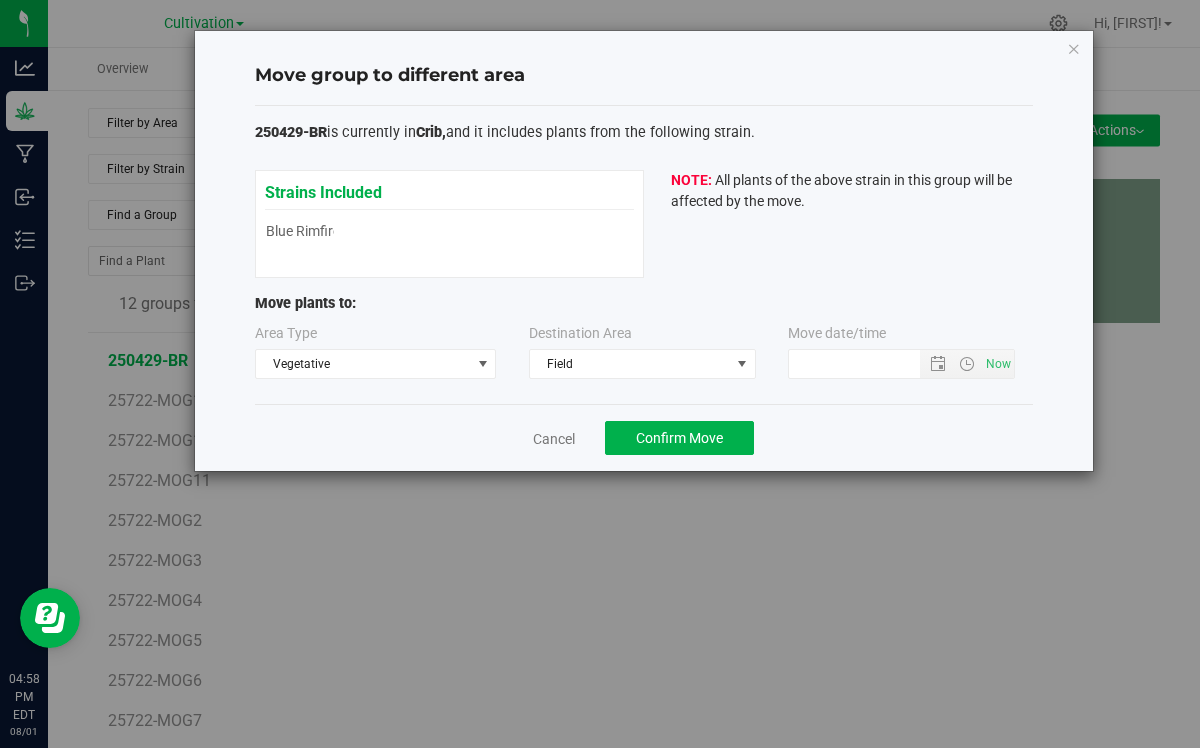 click on "Strains Included
Blue Rimfire Blue Rimfire" at bounding box center [449, 213] 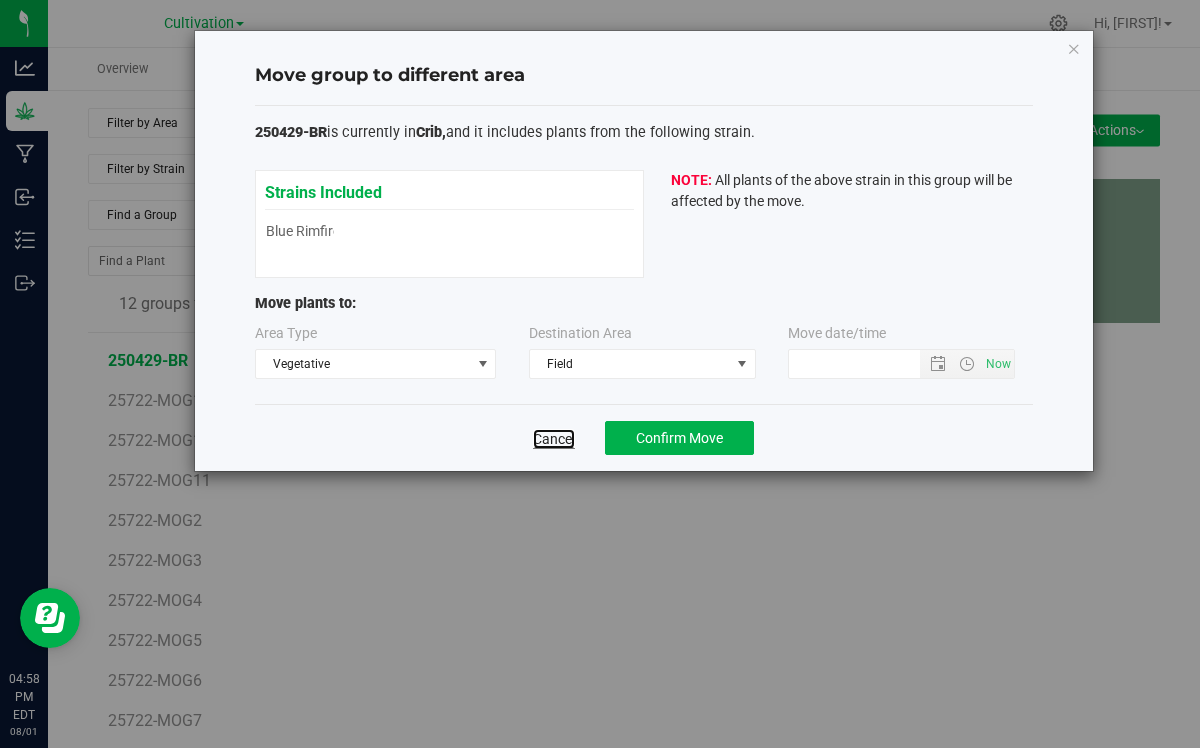 click on "Cancel" at bounding box center [554, 439] 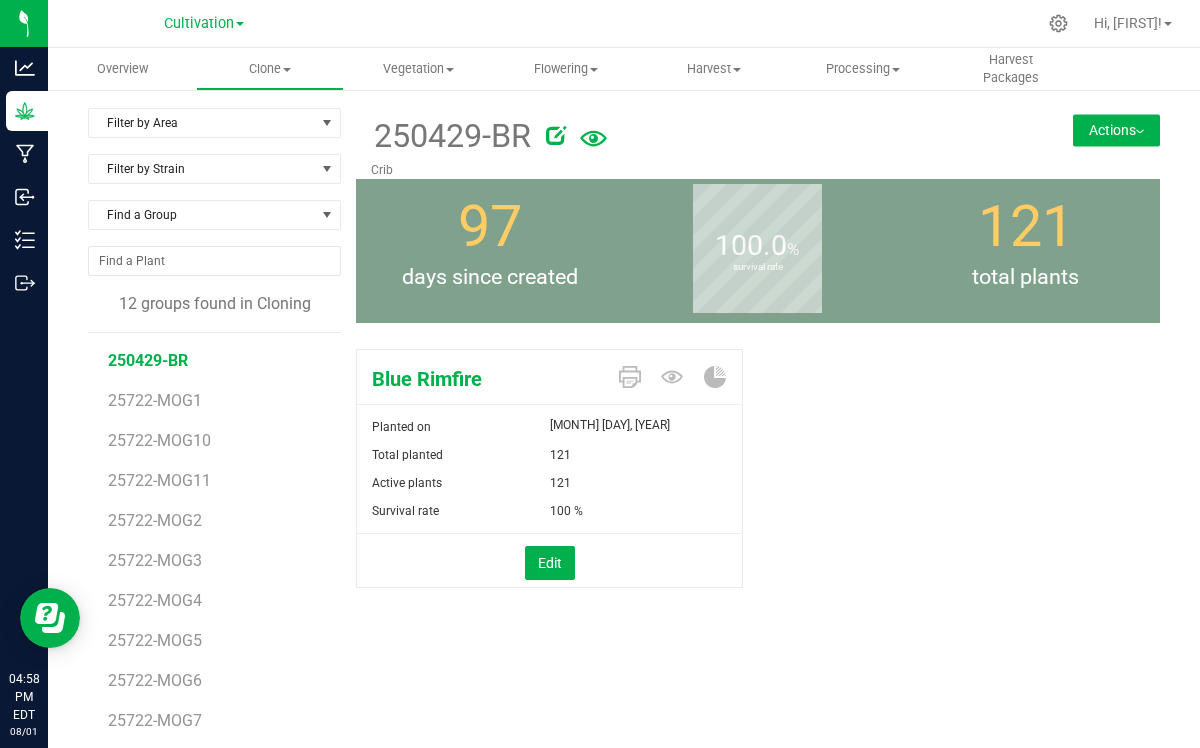 click on "Actions" at bounding box center (1116, 130) 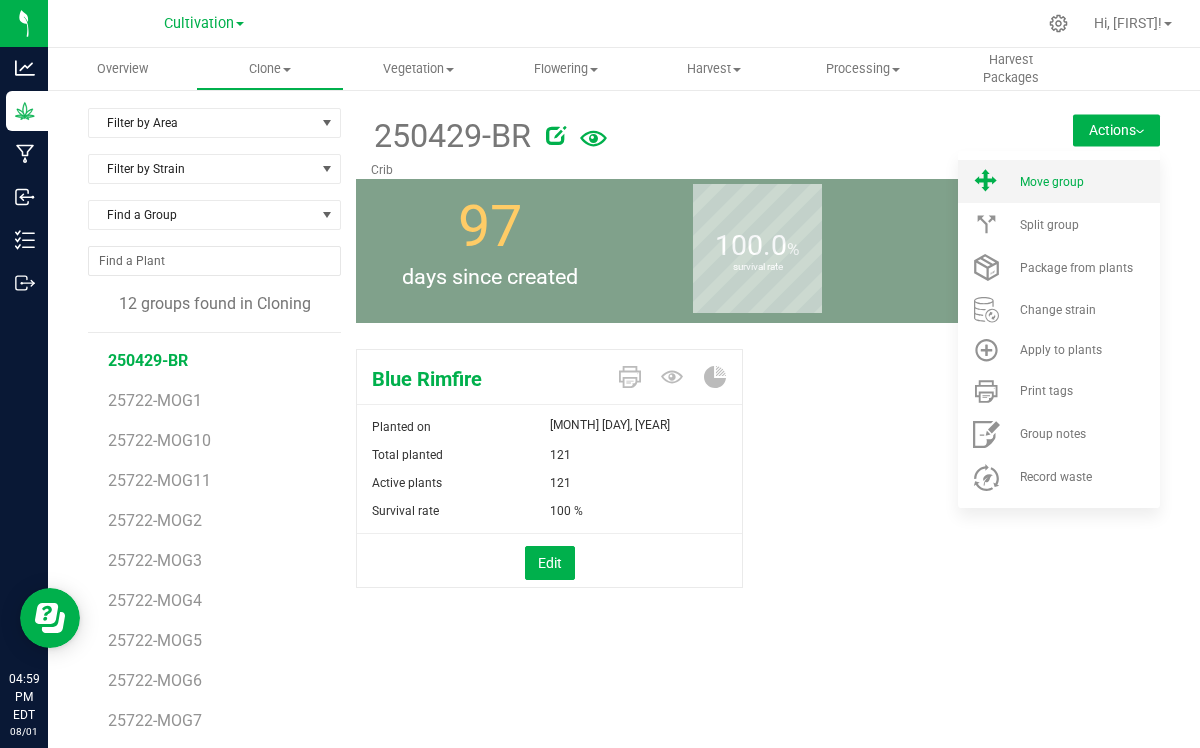 click on "Move group" at bounding box center [1052, 182] 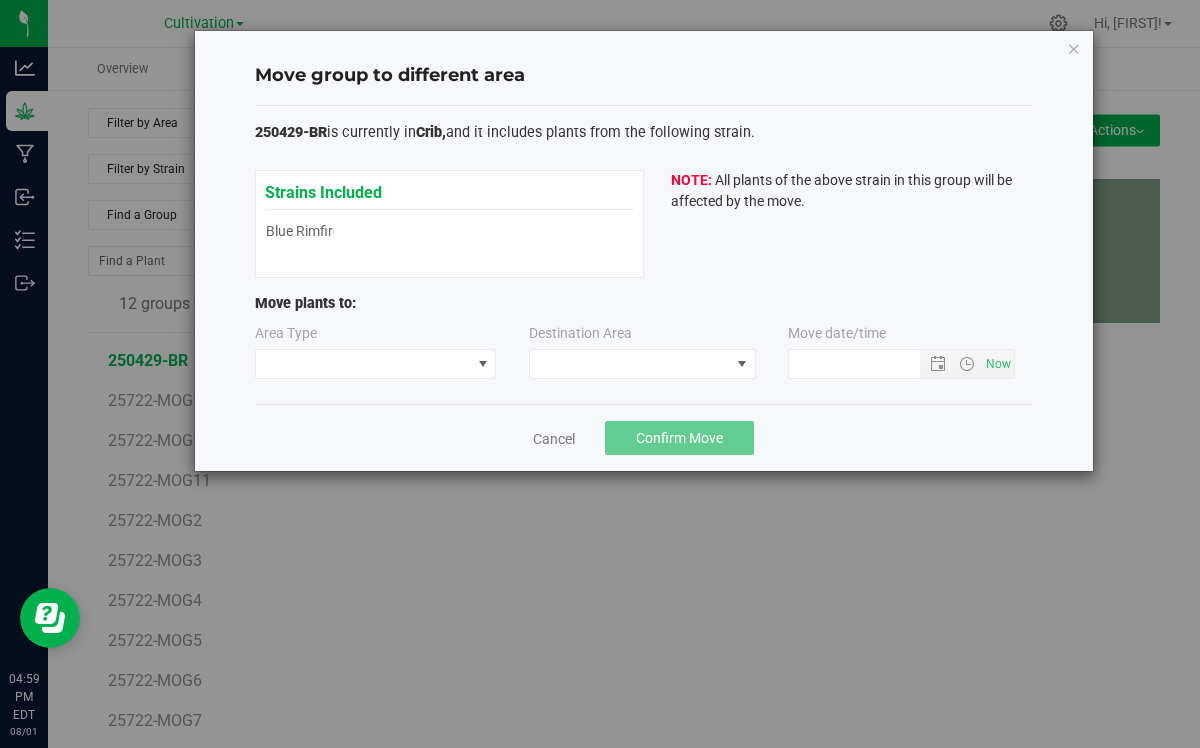 type on "[MONTH] [DAY], [YEAR] [TIME]" 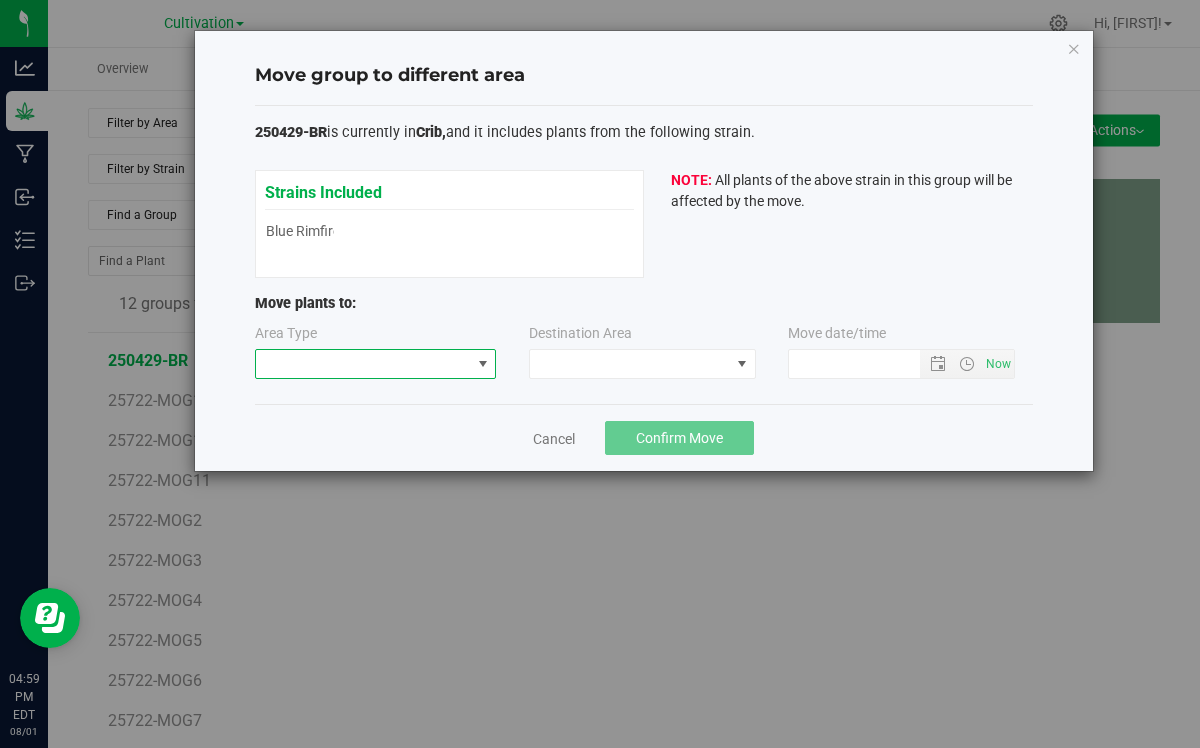 click at bounding box center (363, 364) 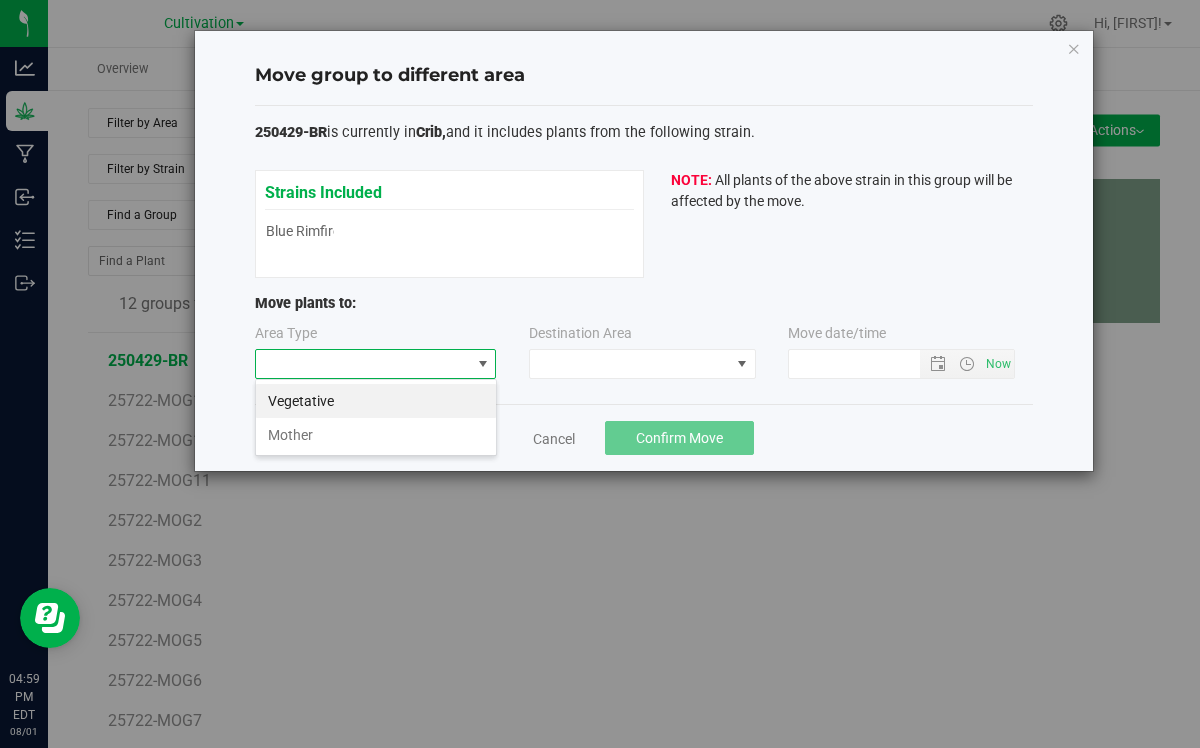 scroll, scrollTop: 99970, scrollLeft: 99758, axis: both 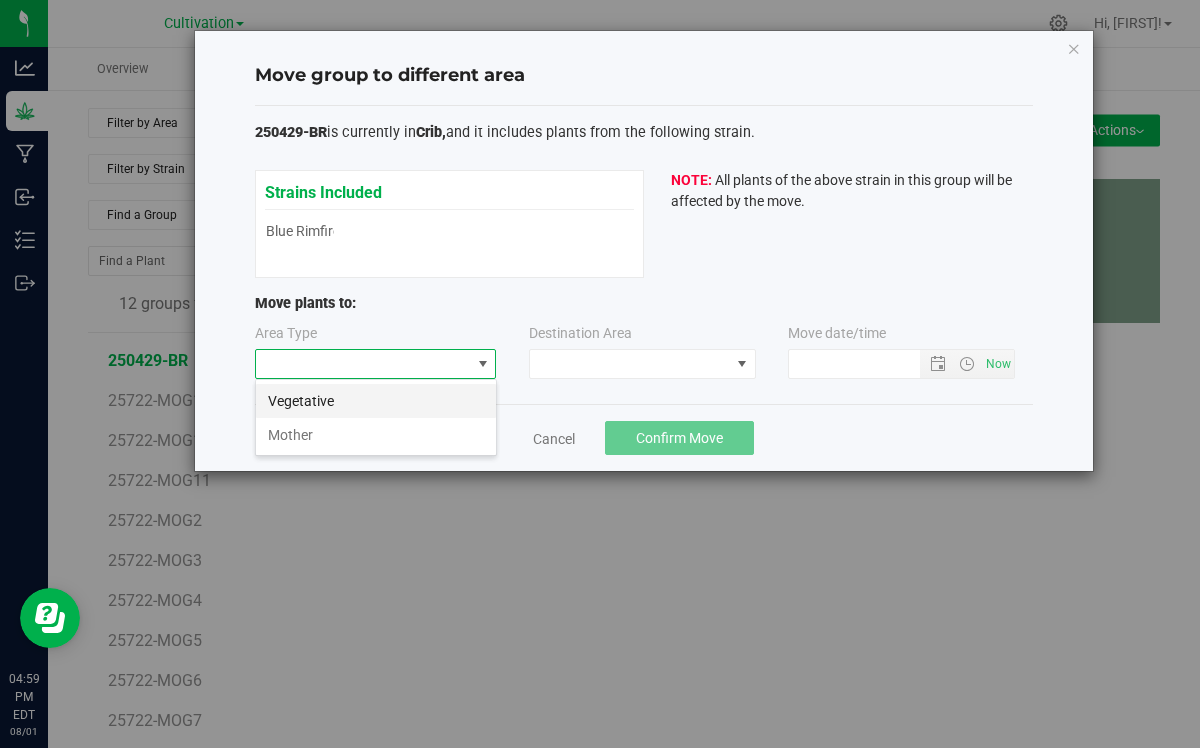 click on "Vegetative" at bounding box center (376, 401) 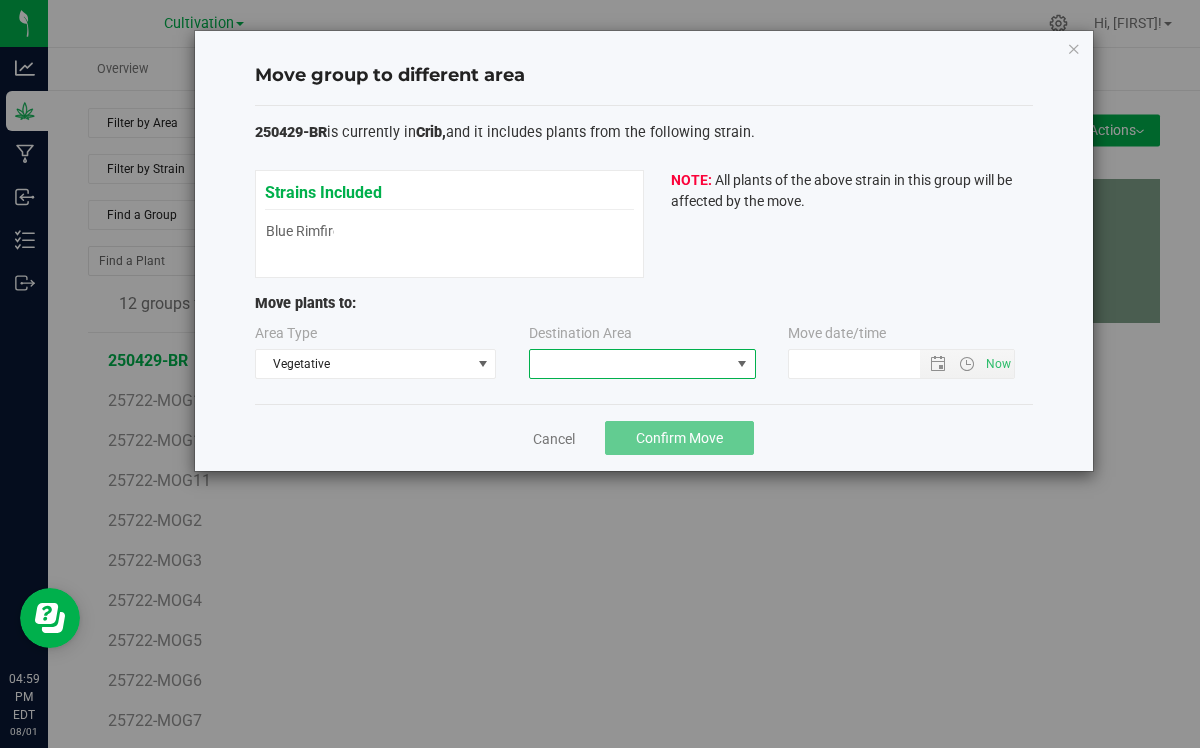click at bounding box center (630, 364) 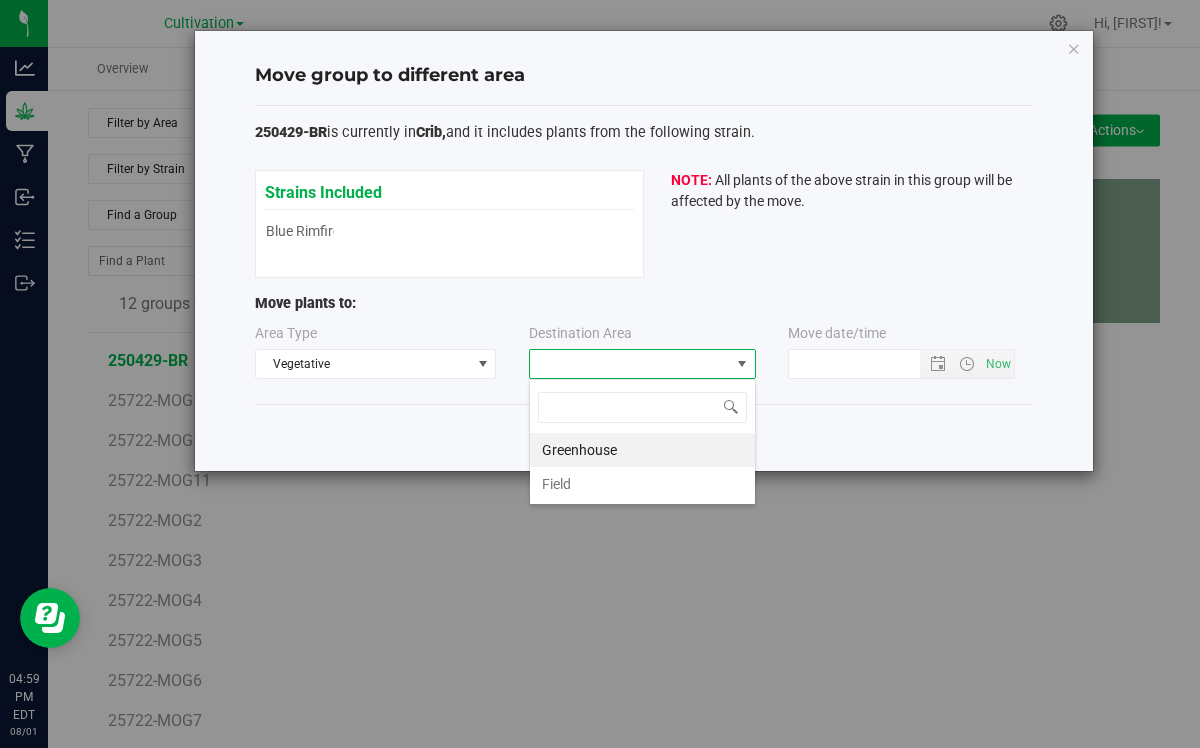 scroll, scrollTop: 99970, scrollLeft: 99773, axis: both 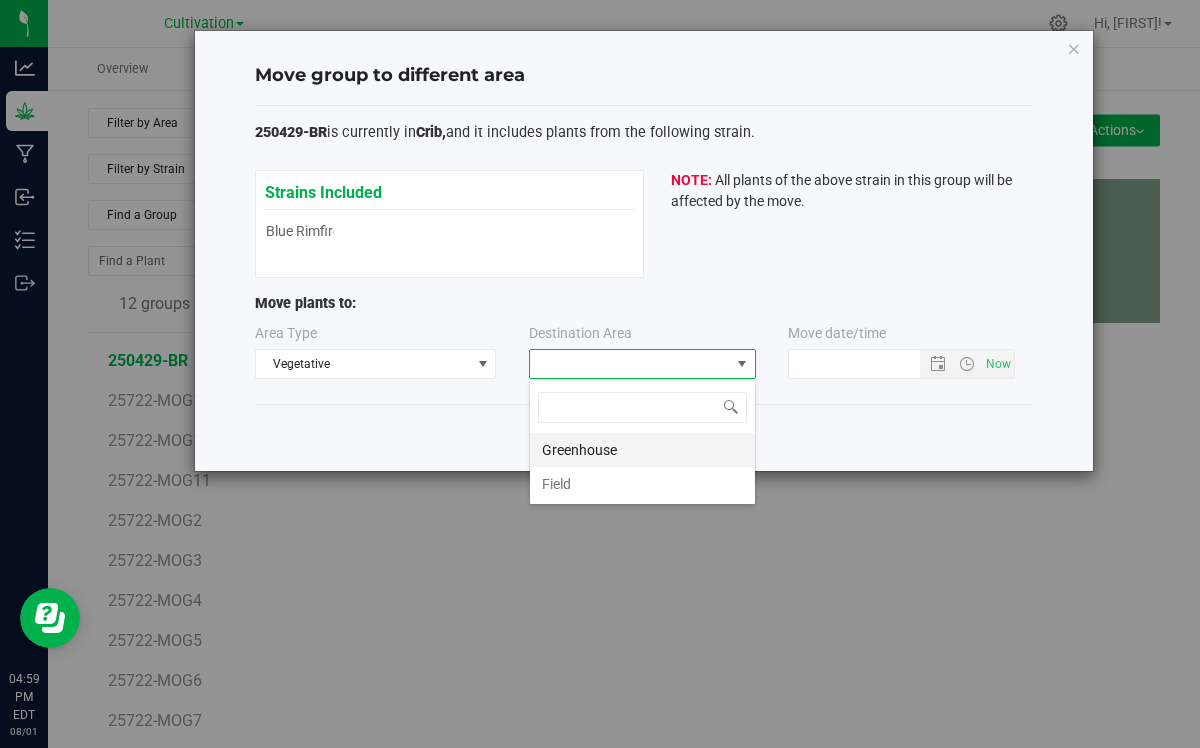 click on "Greenhouse" at bounding box center [642, 450] 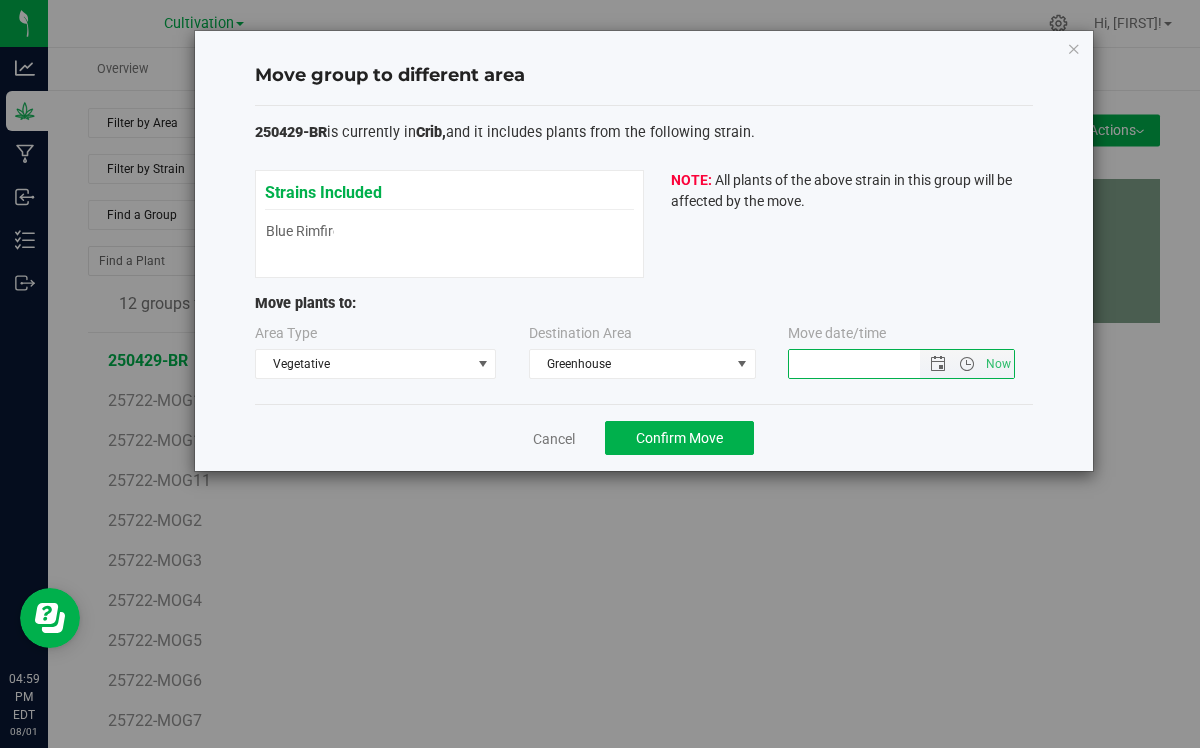 click at bounding box center (871, 364) 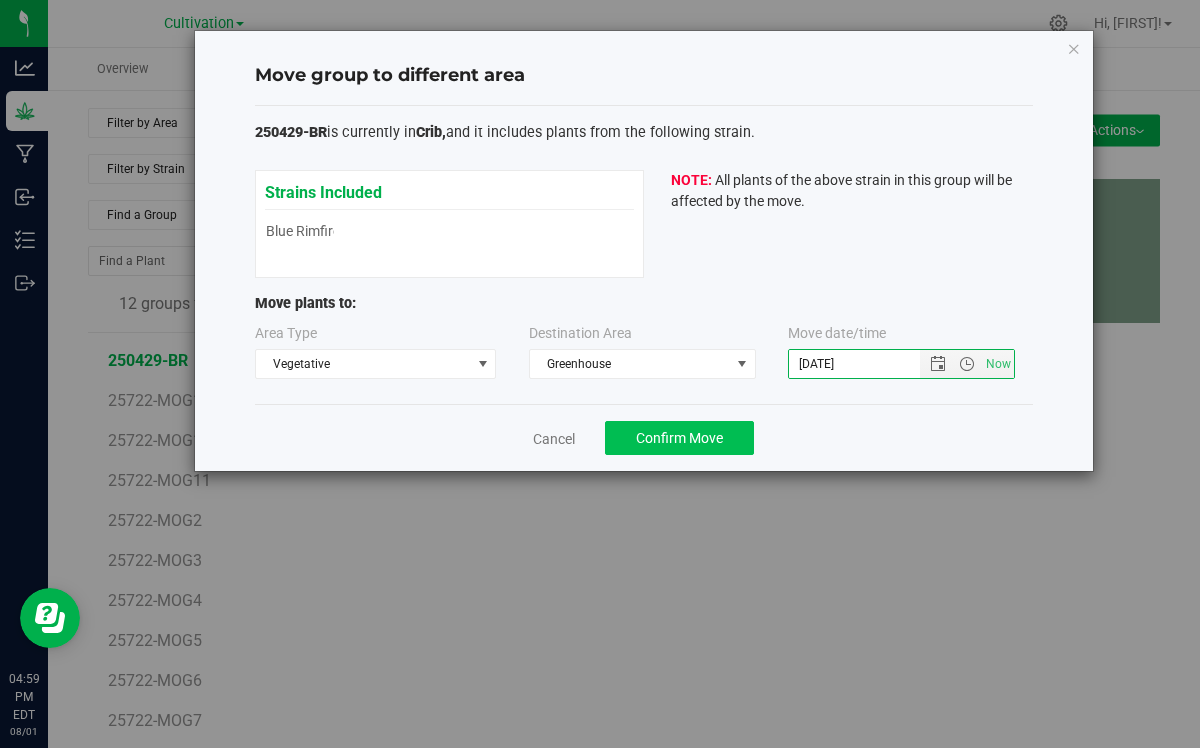 type on "[DATE]" 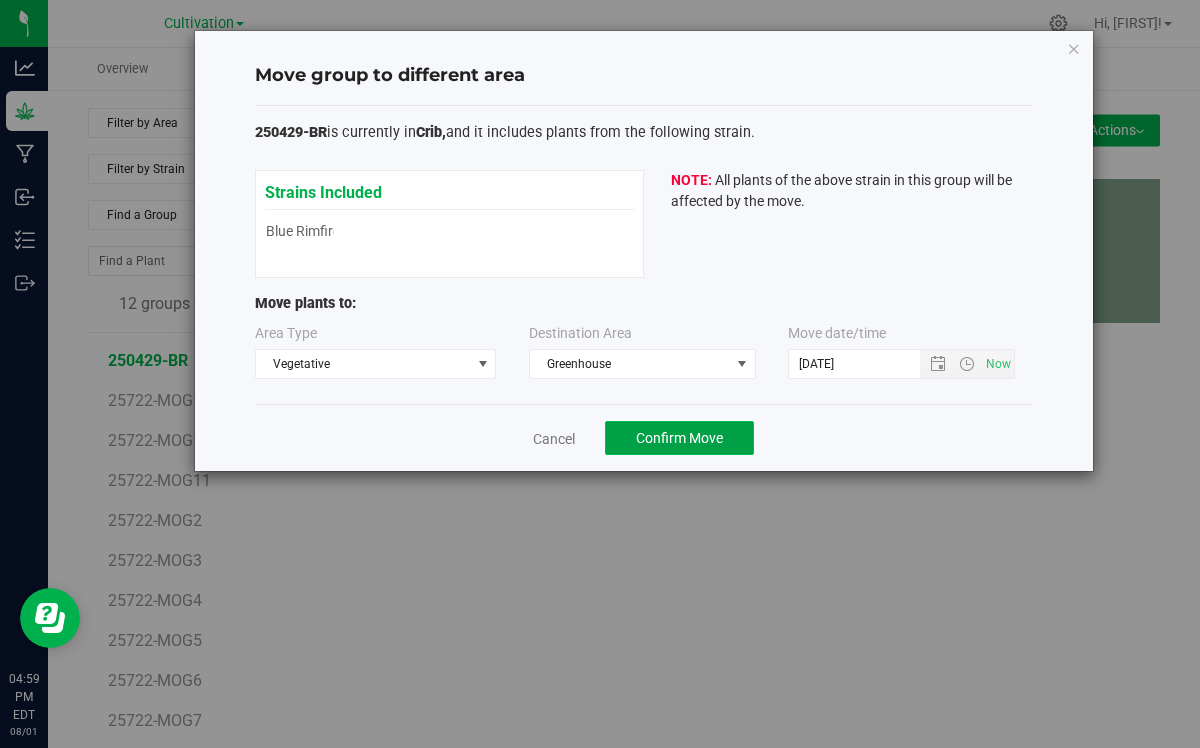 click on "Confirm Move" 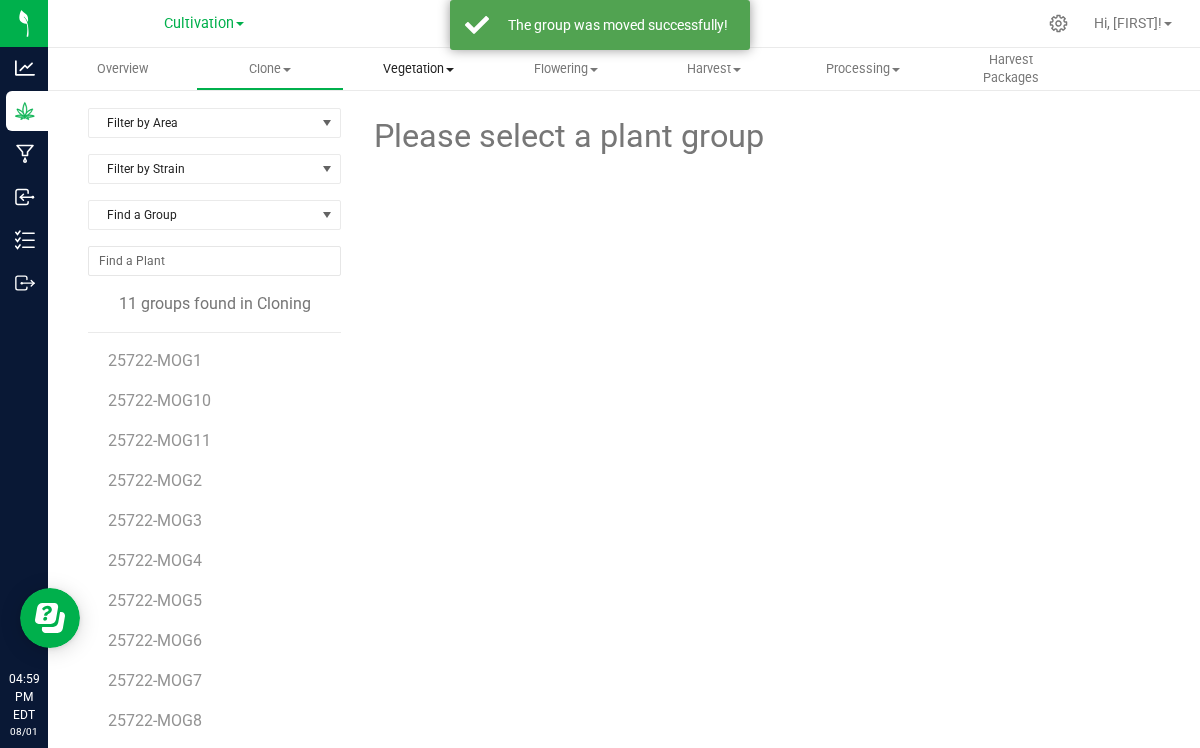 click on "Vegetation" at bounding box center [418, 69] 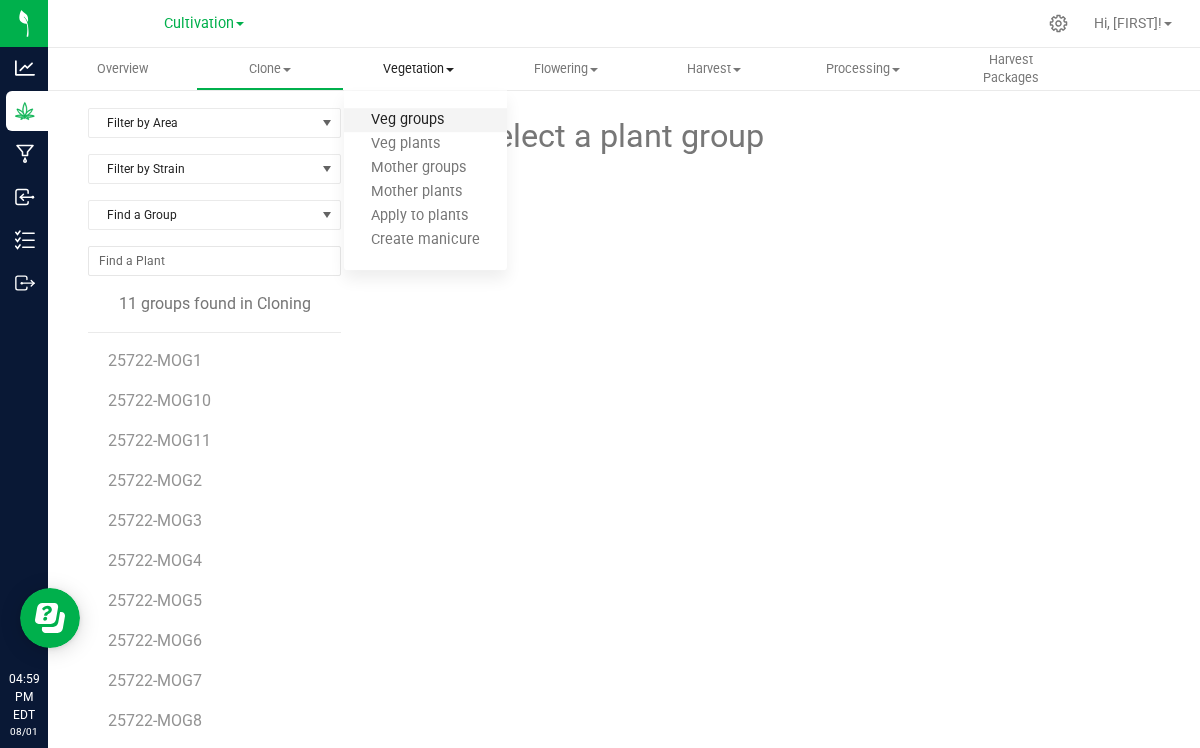 click on "Veg groups" at bounding box center (407, 120) 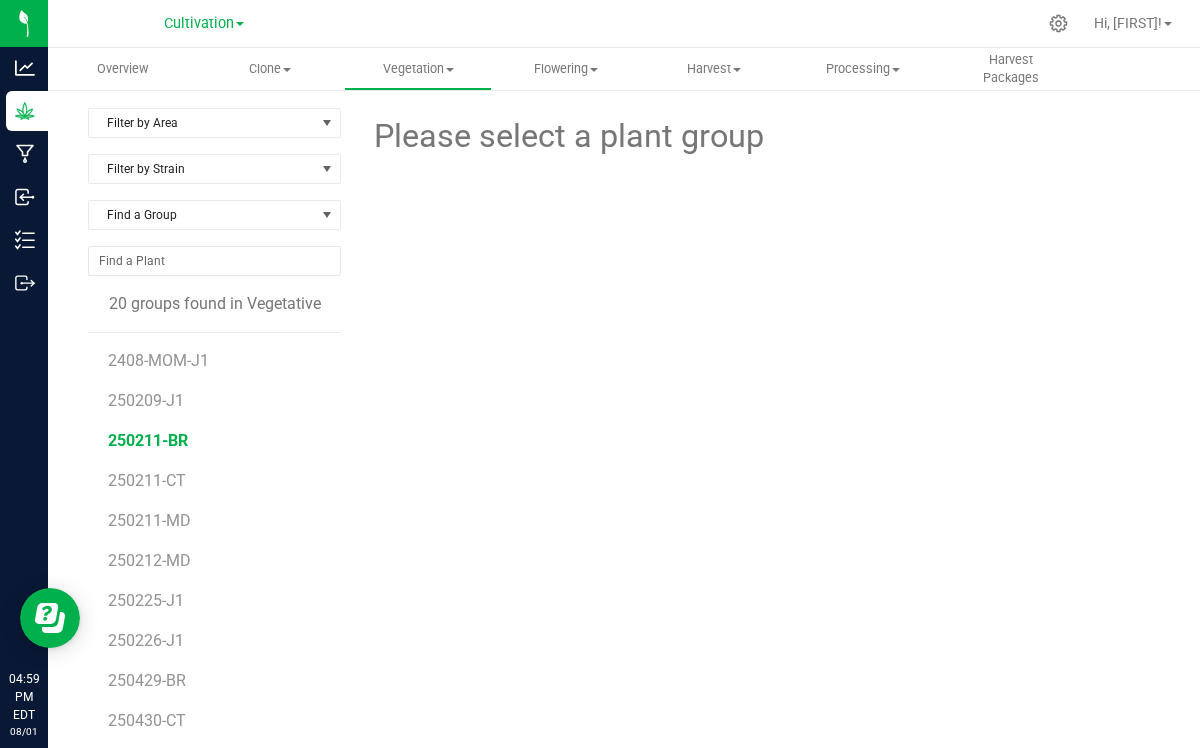 click on "250211-BR" at bounding box center (148, 440) 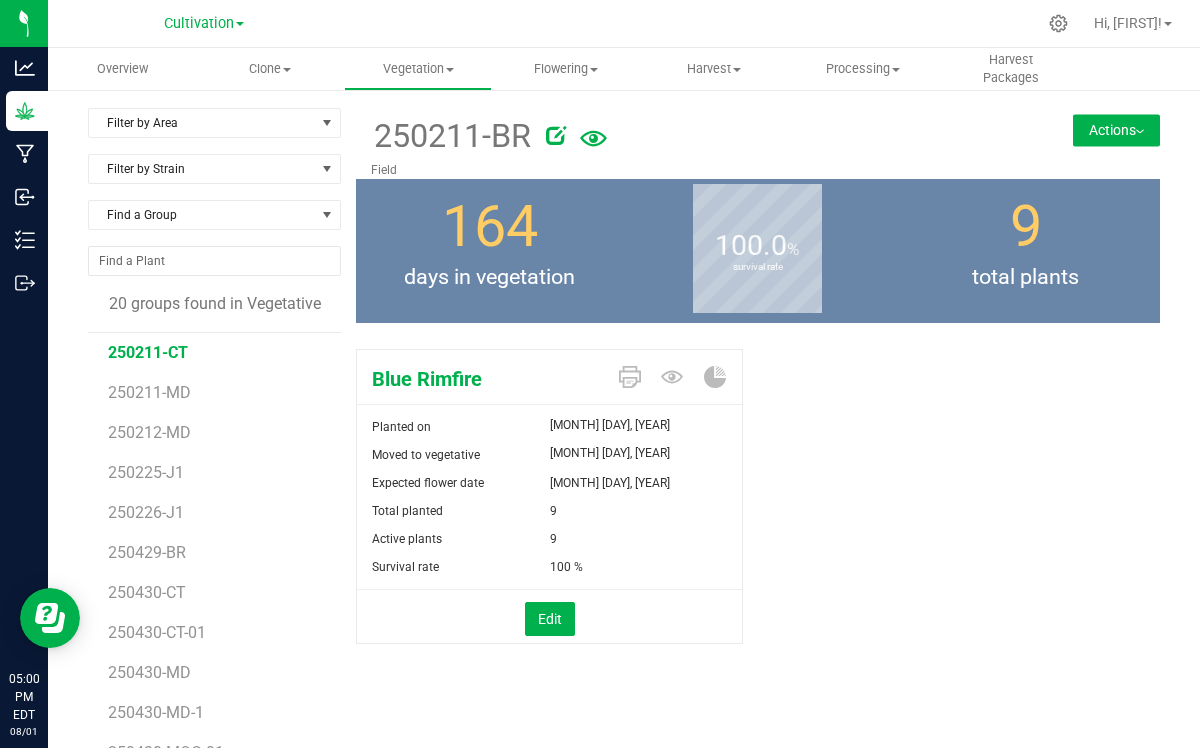 scroll, scrollTop: 130, scrollLeft: 0, axis: vertical 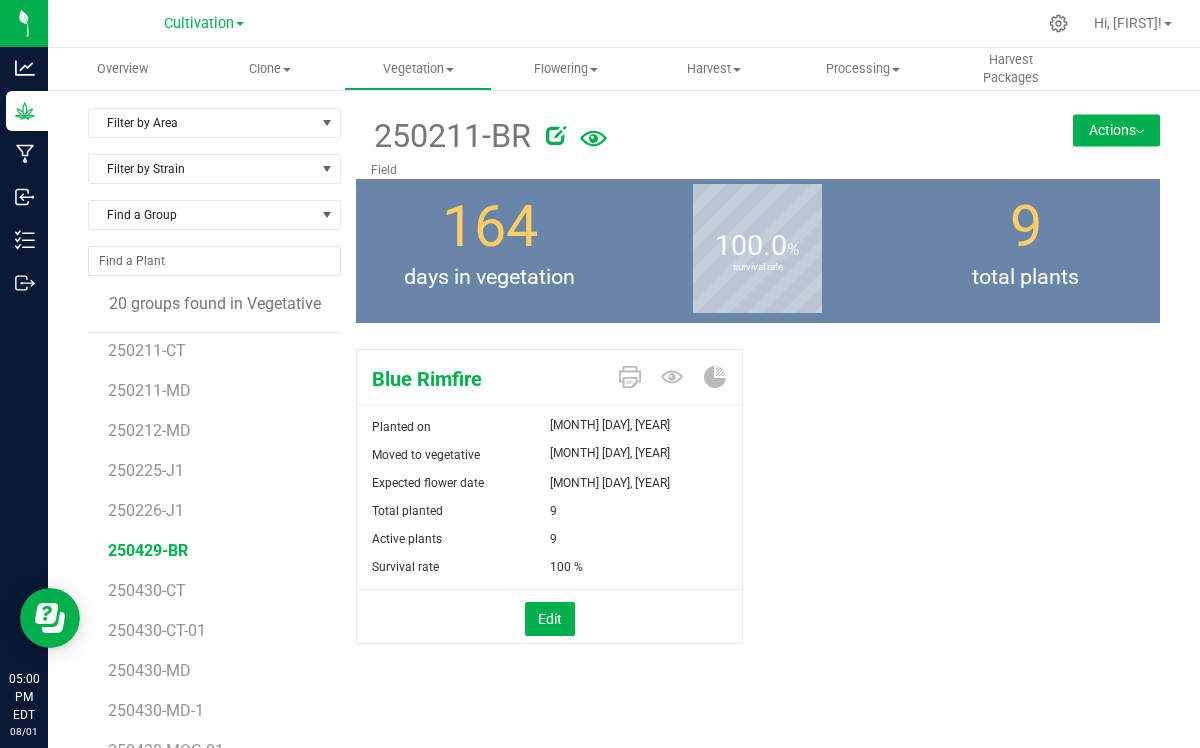 click on "250429-BR" at bounding box center (148, 550) 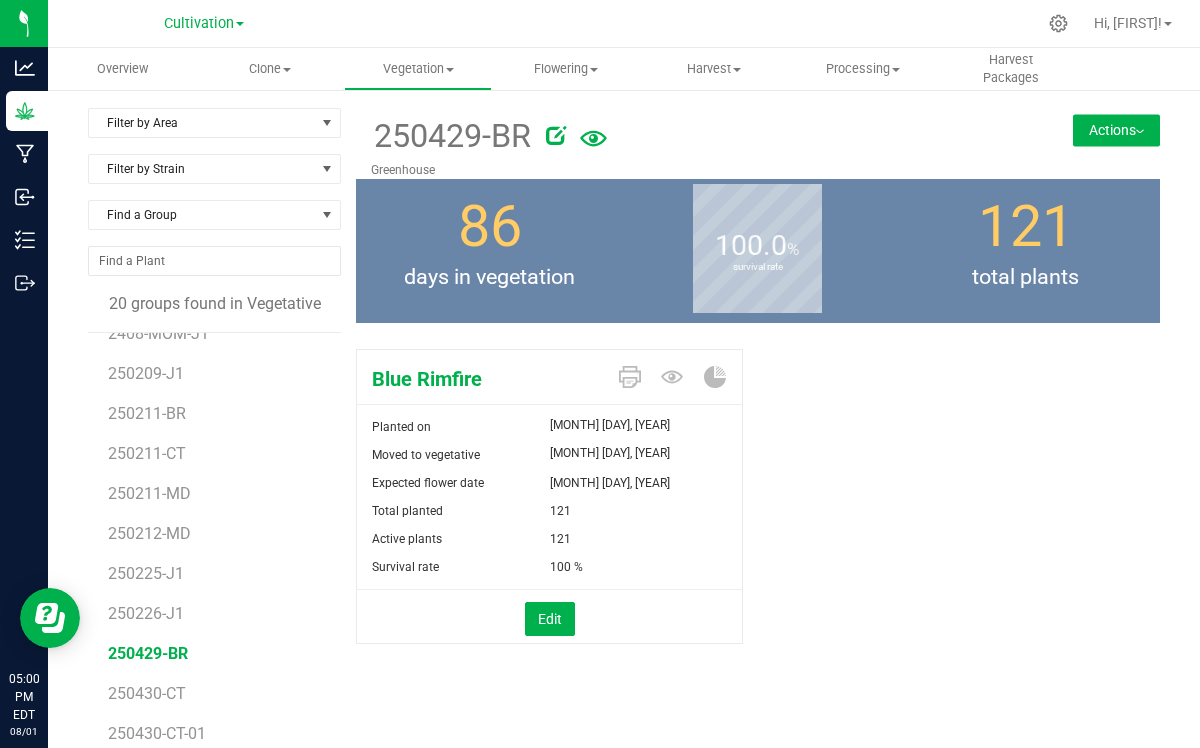 scroll, scrollTop: 0, scrollLeft: 0, axis: both 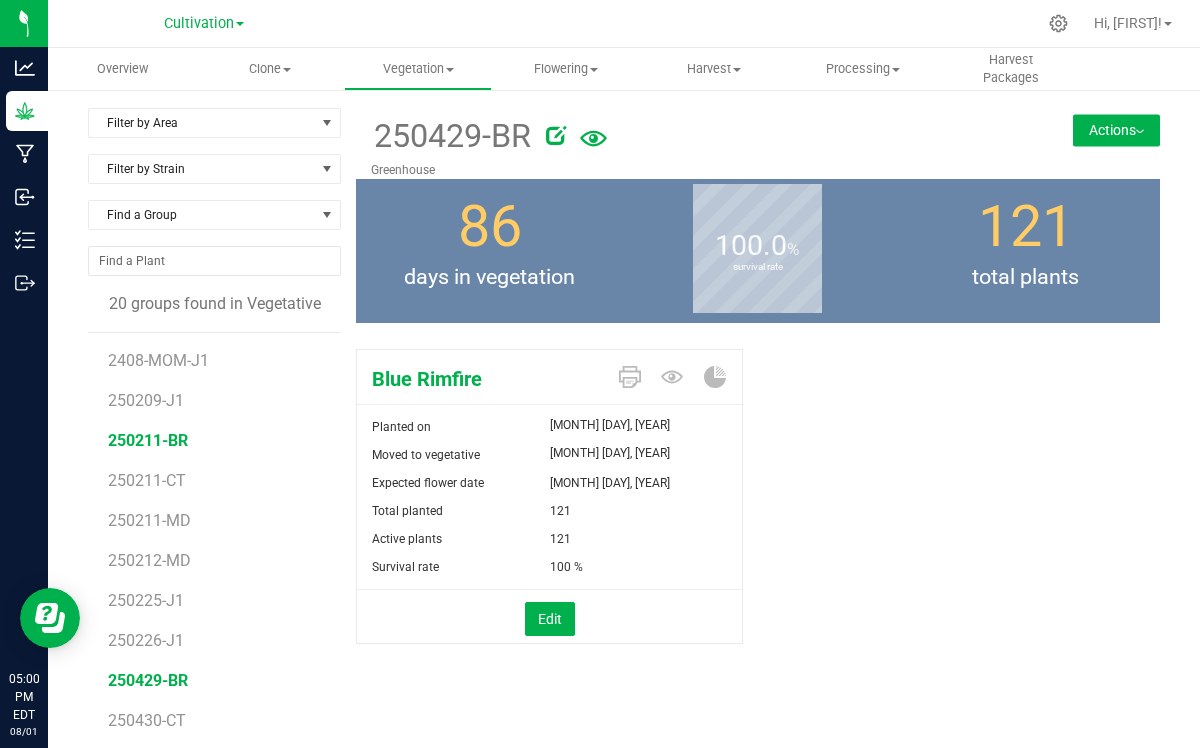 click on "250211-BR" at bounding box center [148, 440] 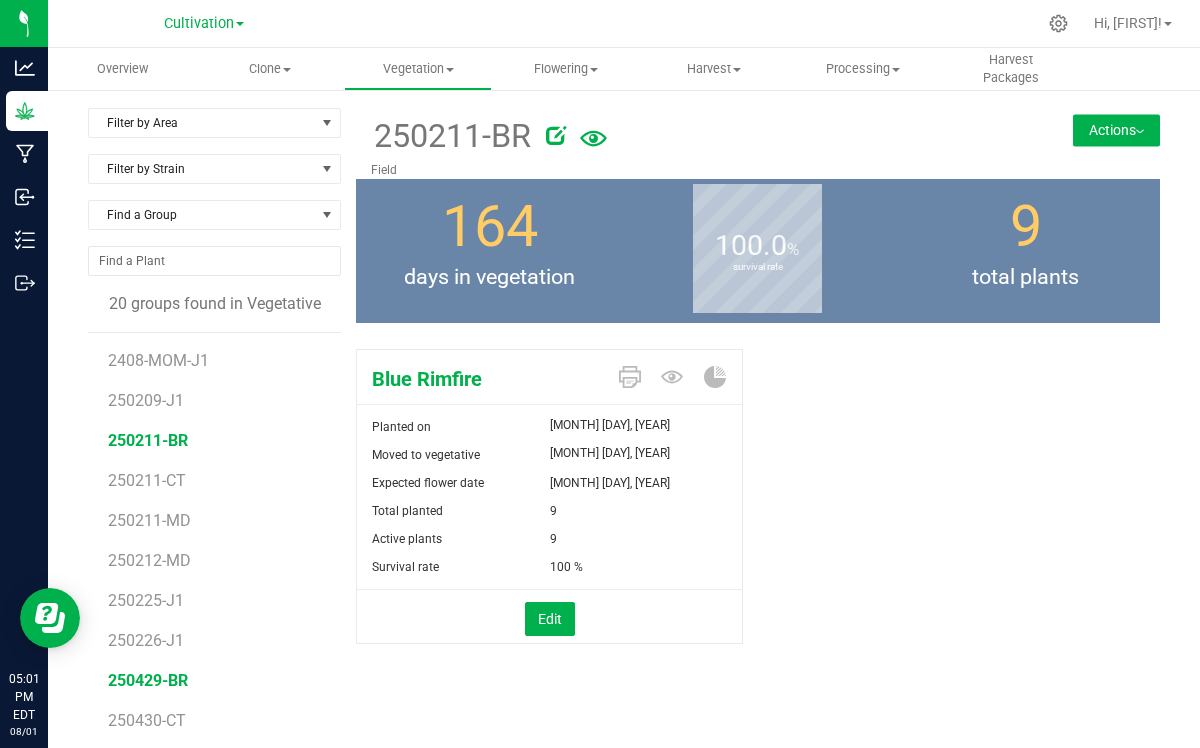 click on "250429-BR" at bounding box center [148, 680] 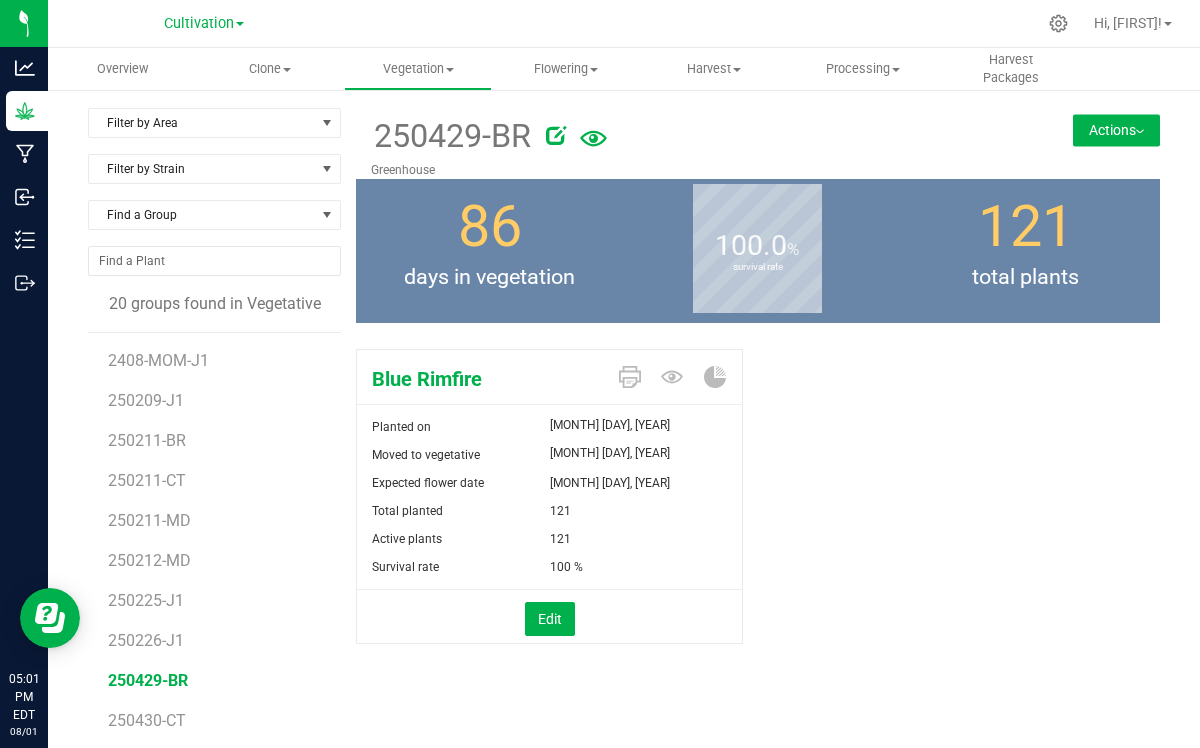 click on "Actions" at bounding box center (1116, 130) 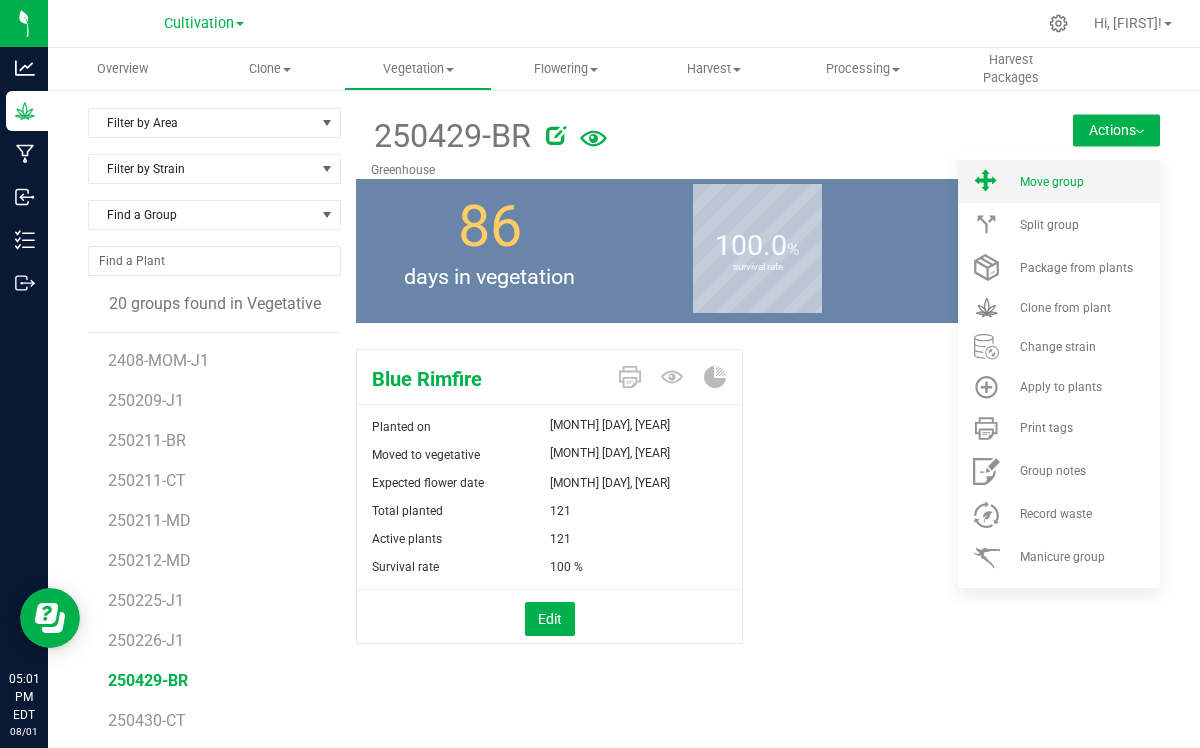 click on "Move group" at bounding box center (1059, 181) 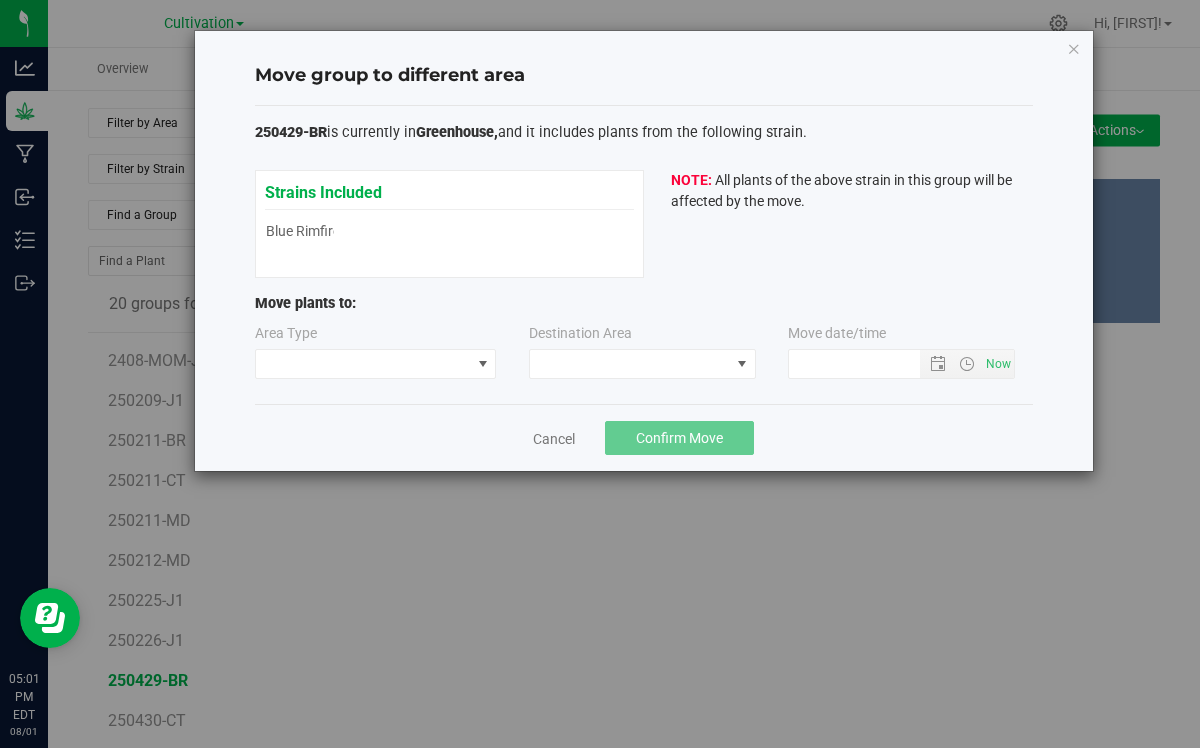 type on "[MONTH] [DAY], [YEAR] [TIME]" 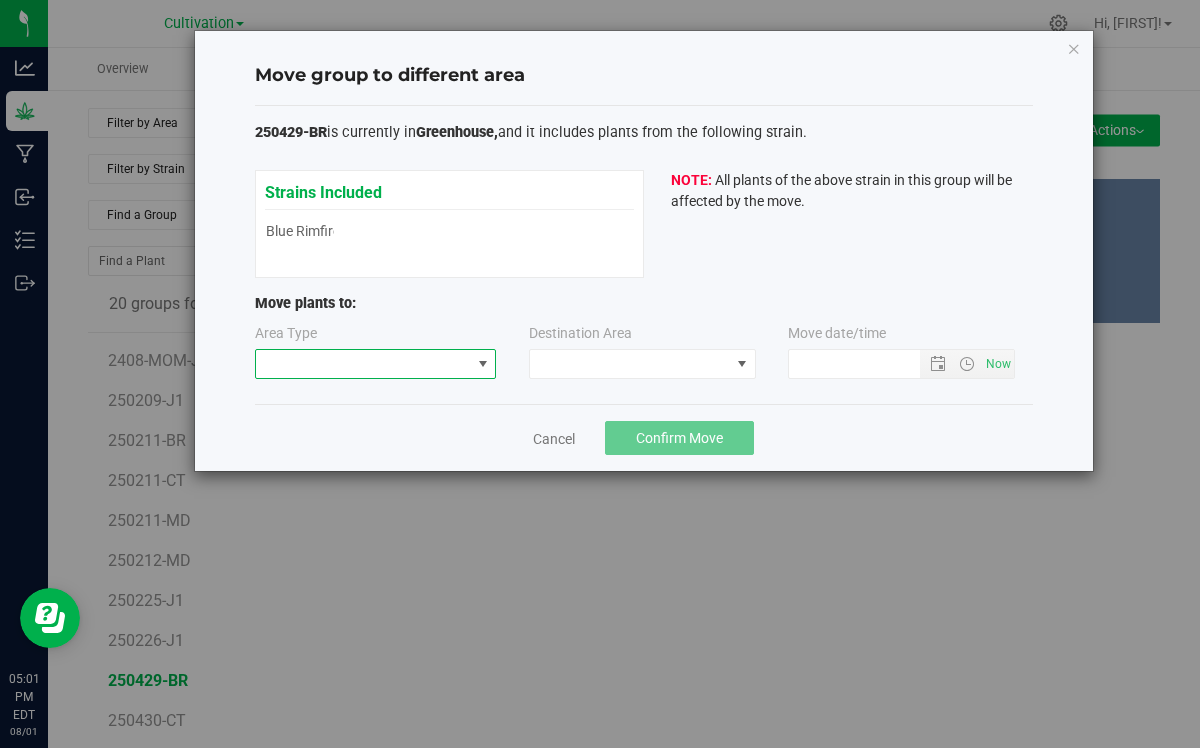 click at bounding box center (363, 364) 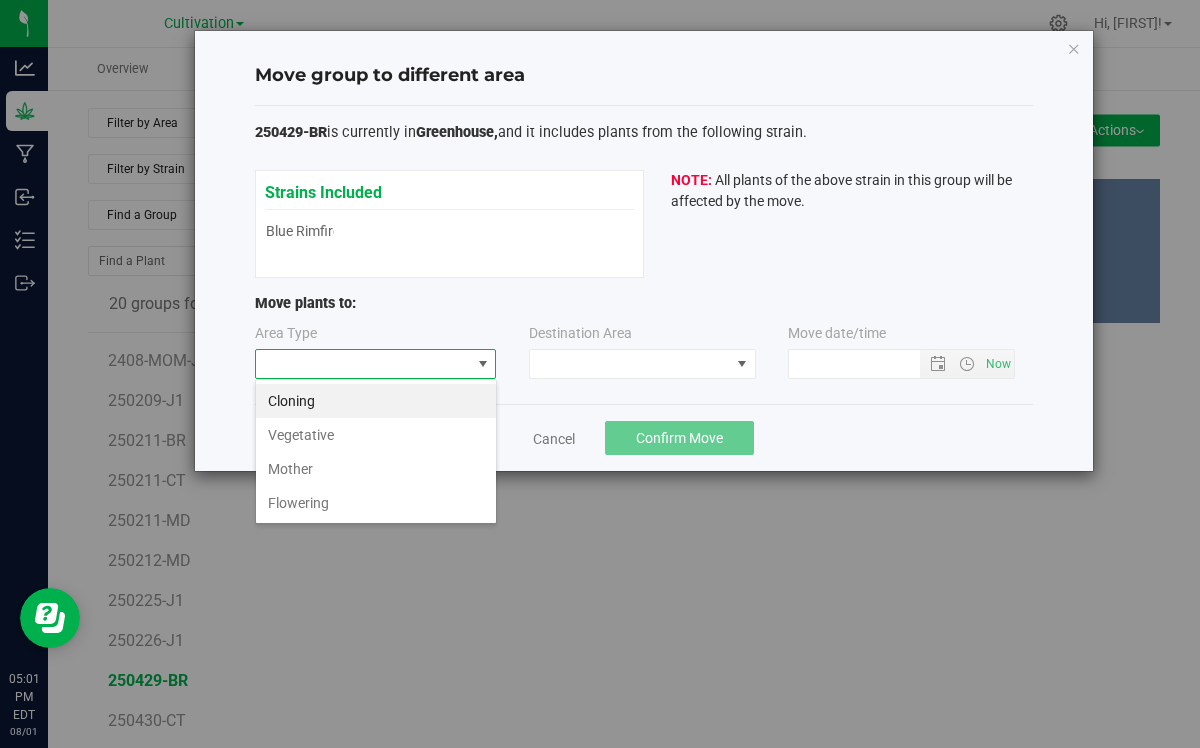 scroll, scrollTop: 99970, scrollLeft: 99758, axis: both 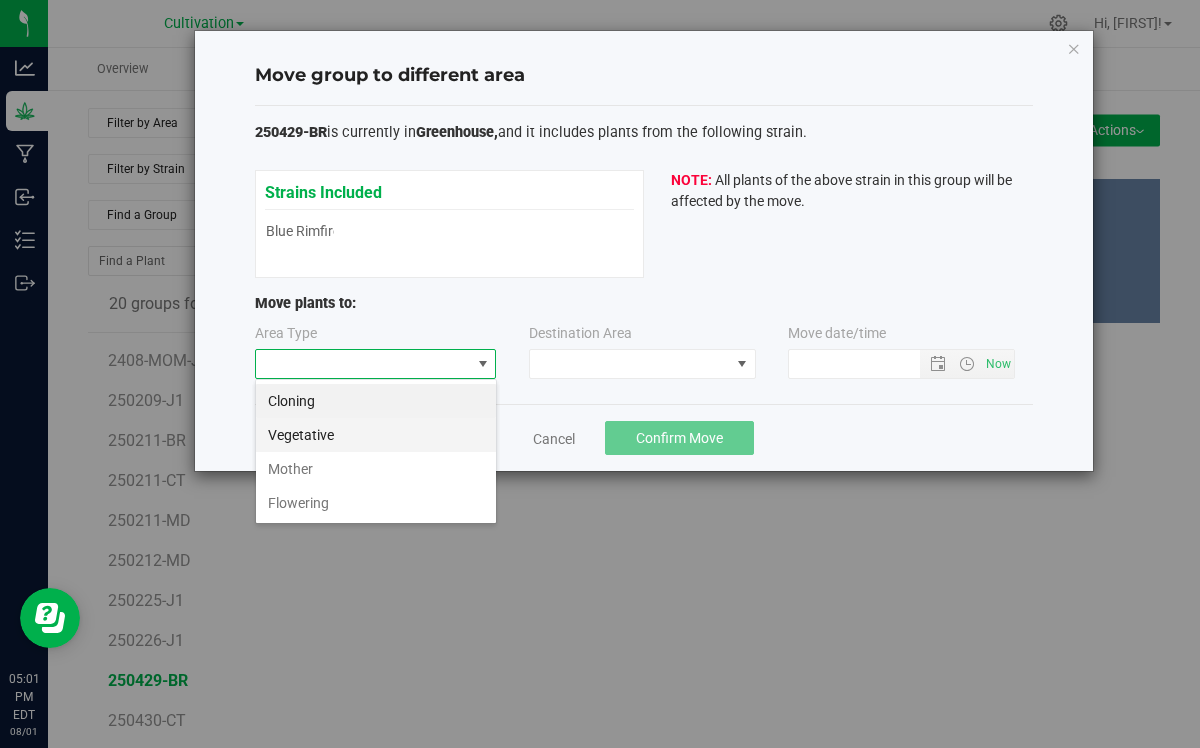 click on "Vegetative" at bounding box center (376, 435) 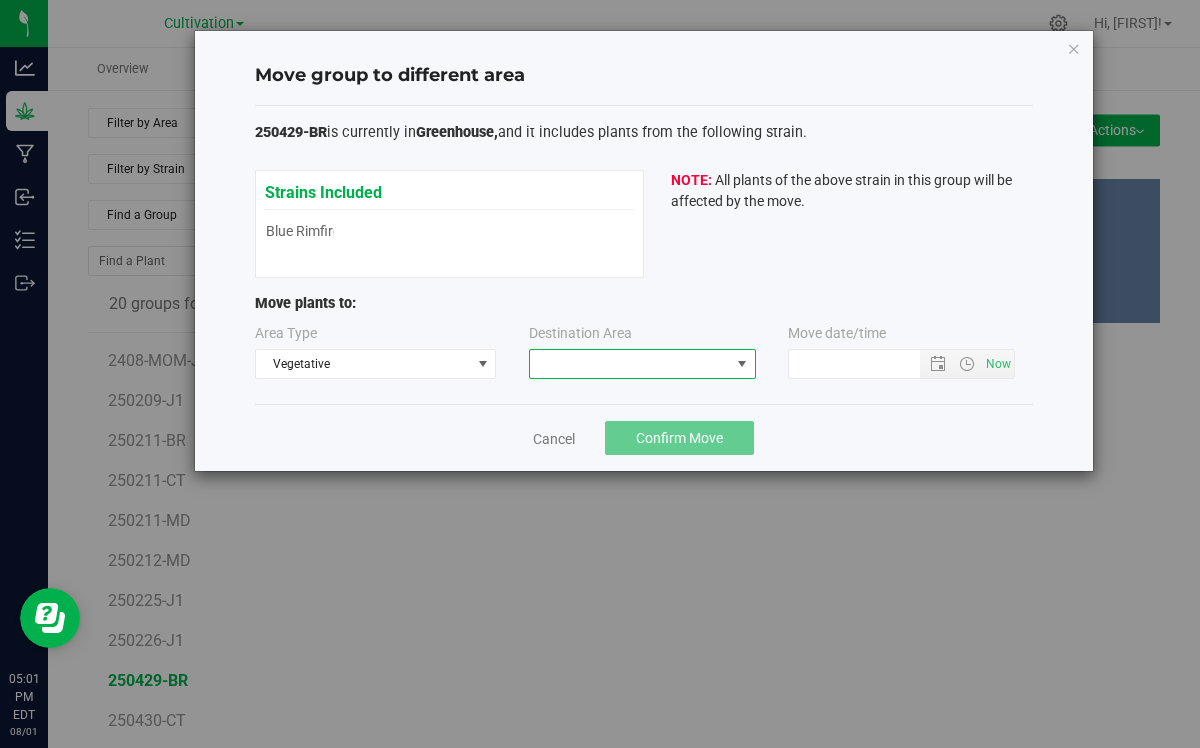 click at bounding box center (630, 364) 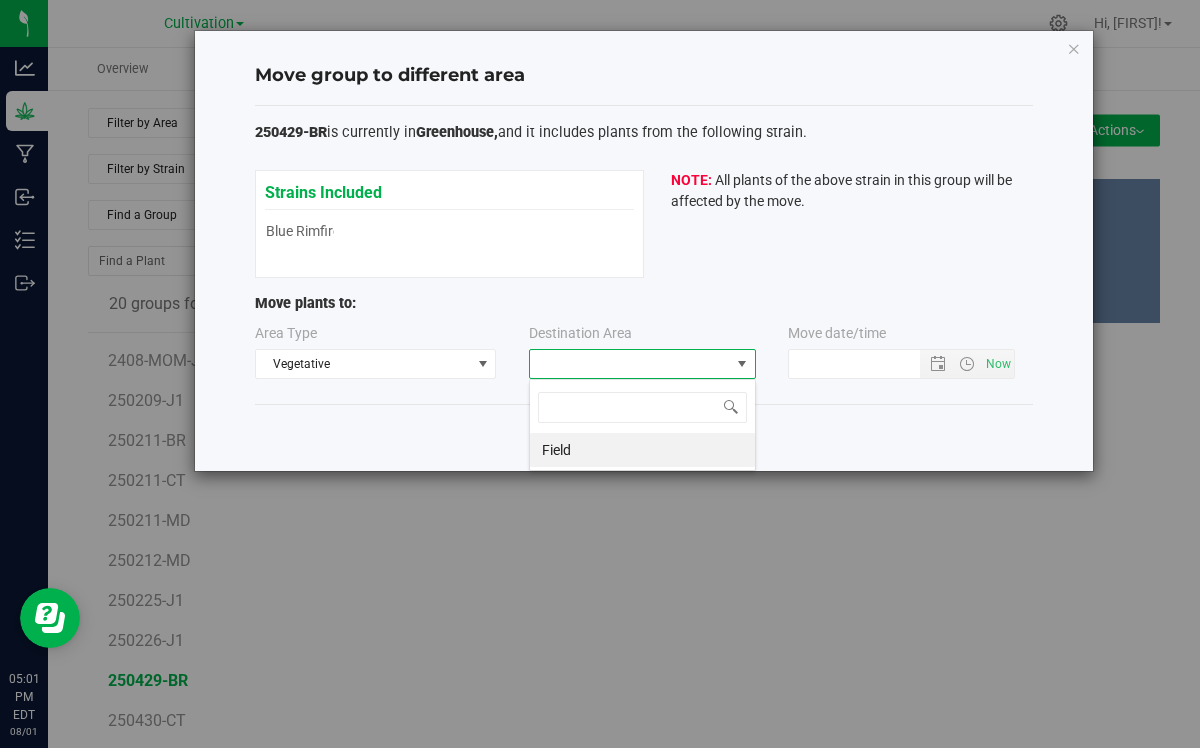 scroll, scrollTop: 99970, scrollLeft: 99773, axis: both 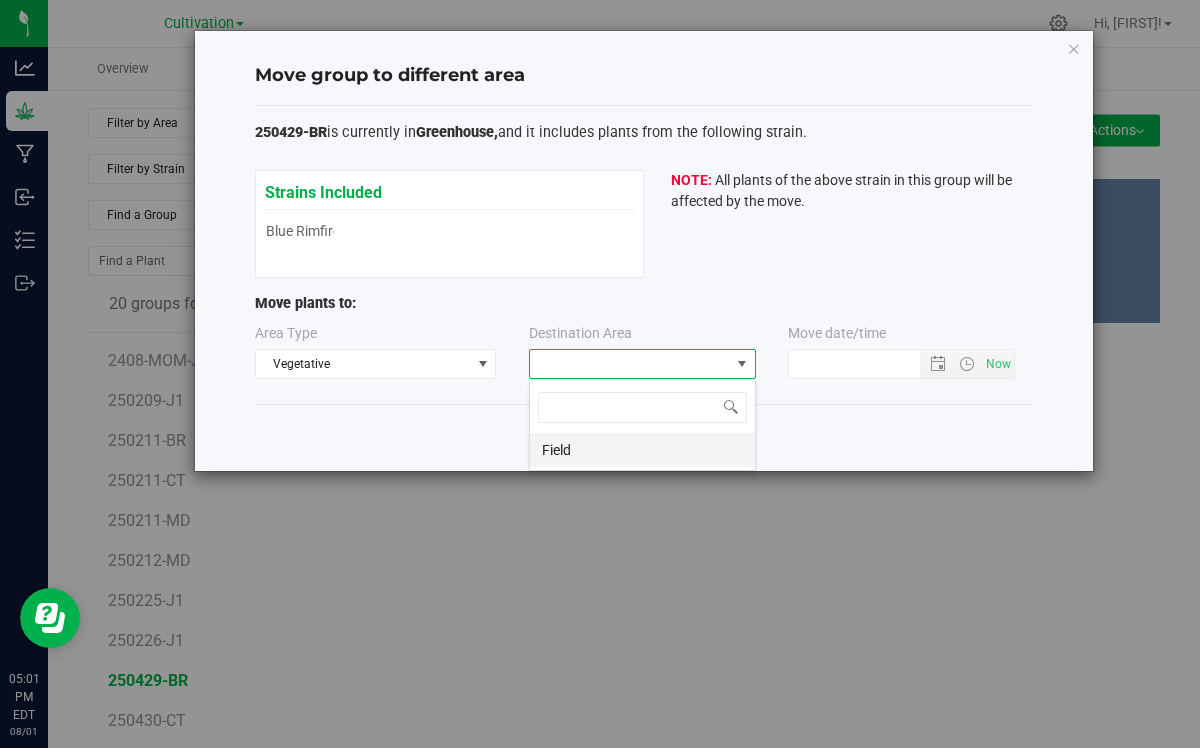 click on "Field" at bounding box center [642, 450] 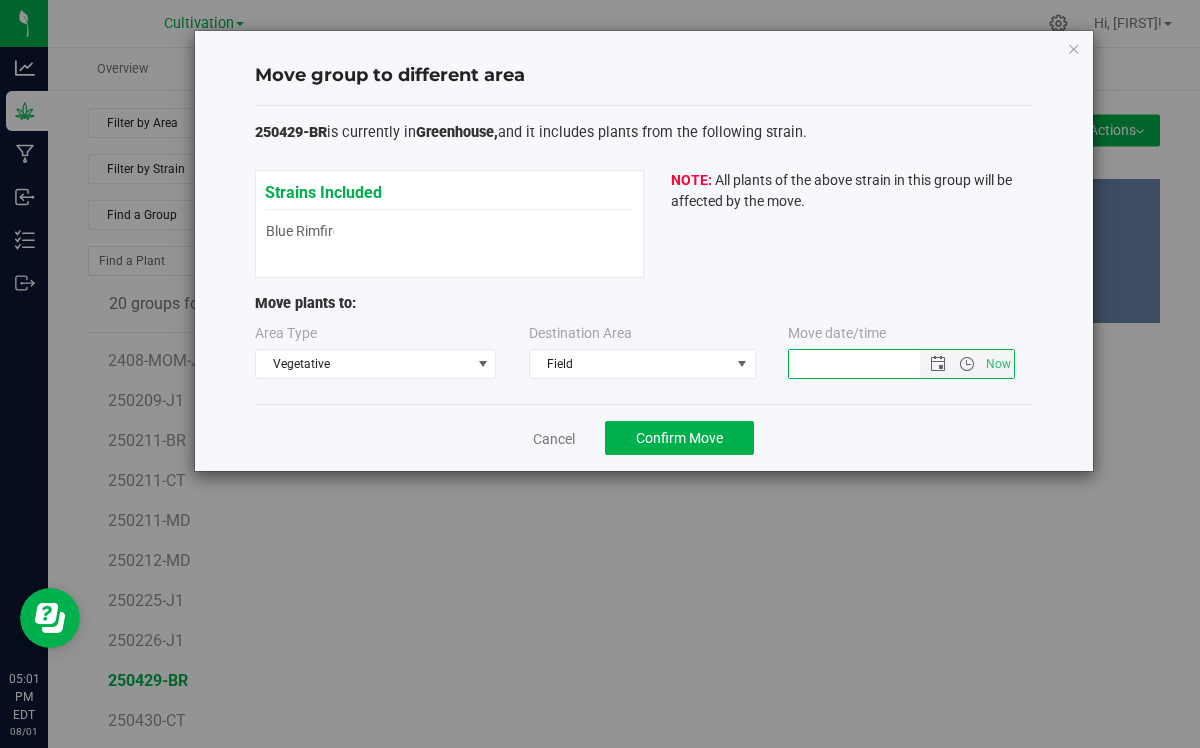 click at bounding box center [871, 364] 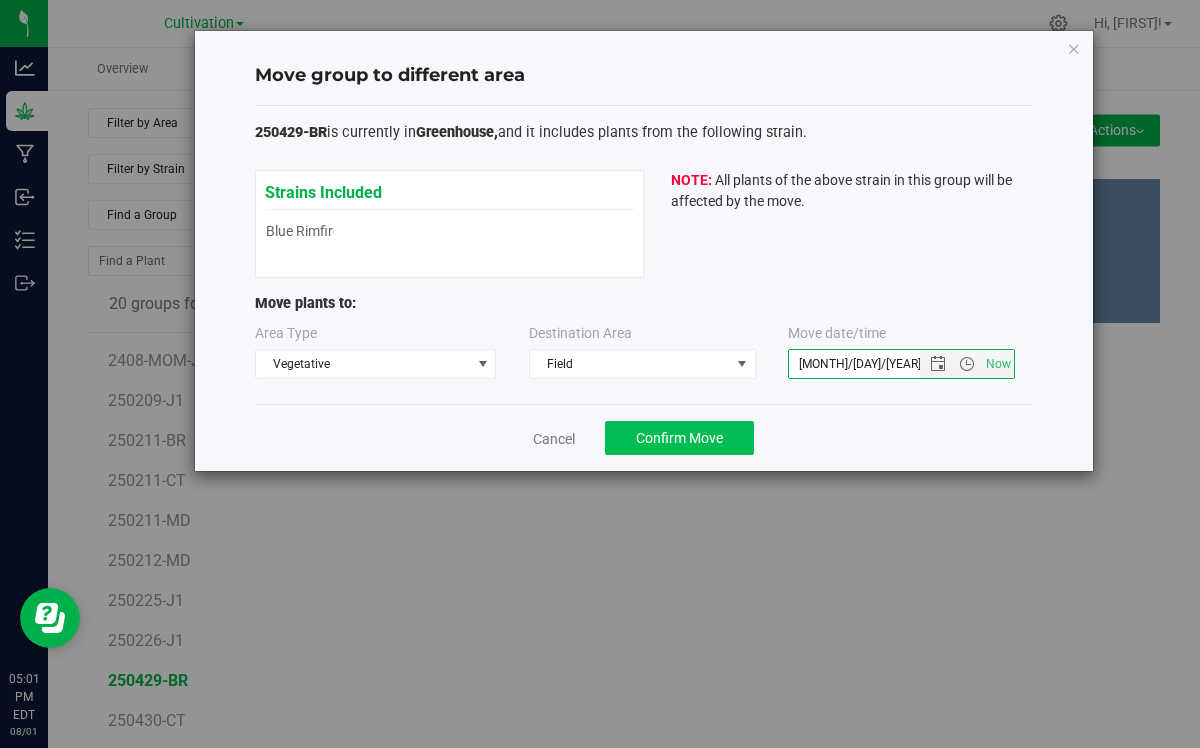 type on "[MONTH]/[DAY]/[YEAR]" 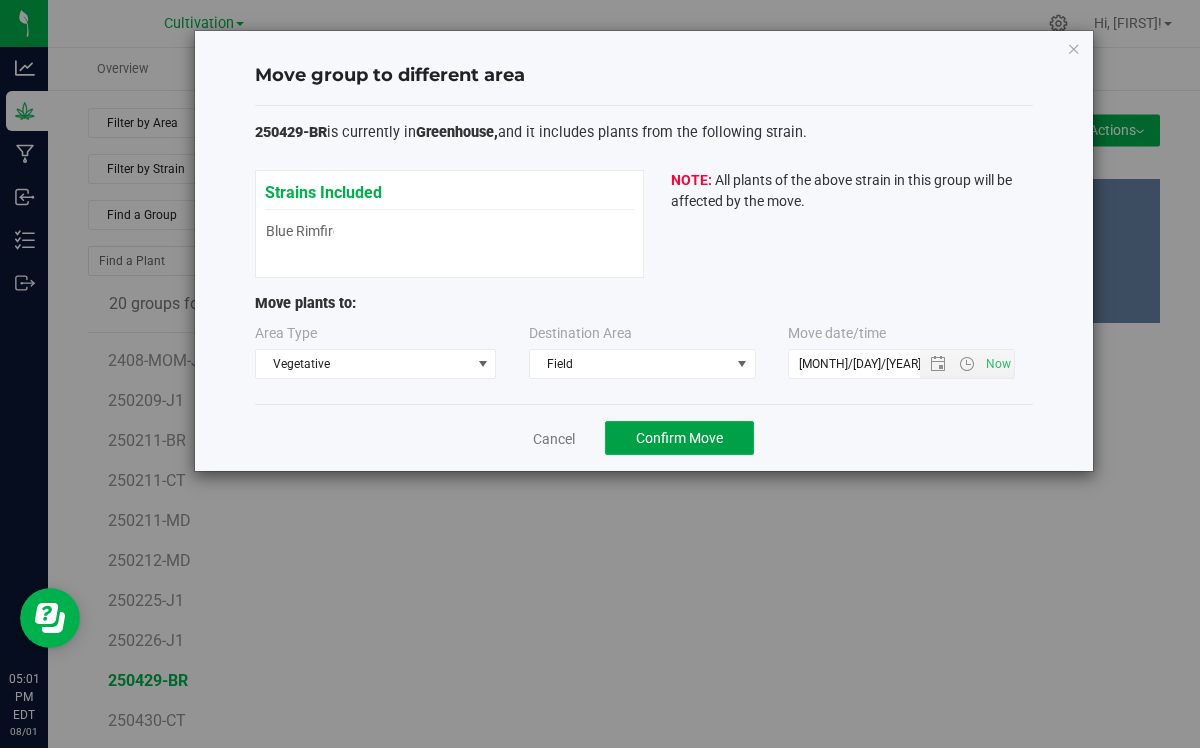 click on "Confirm Move" 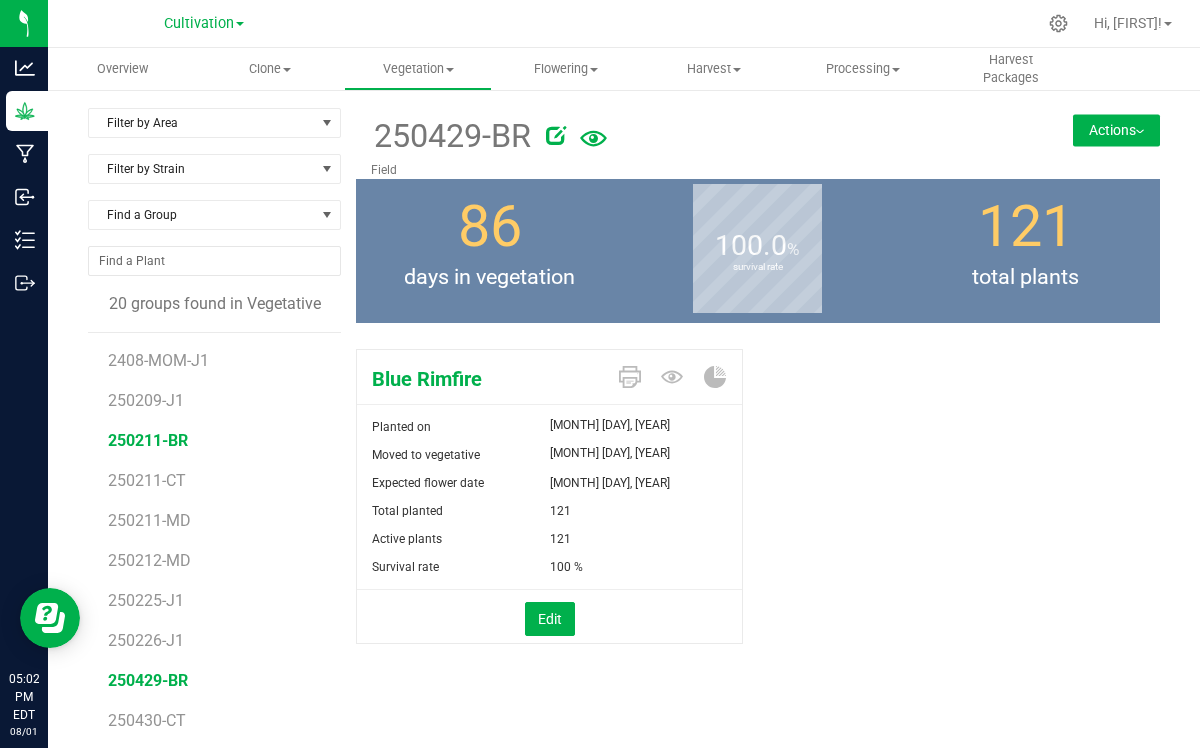 click on "250211-BR" at bounding box center (148, 440) 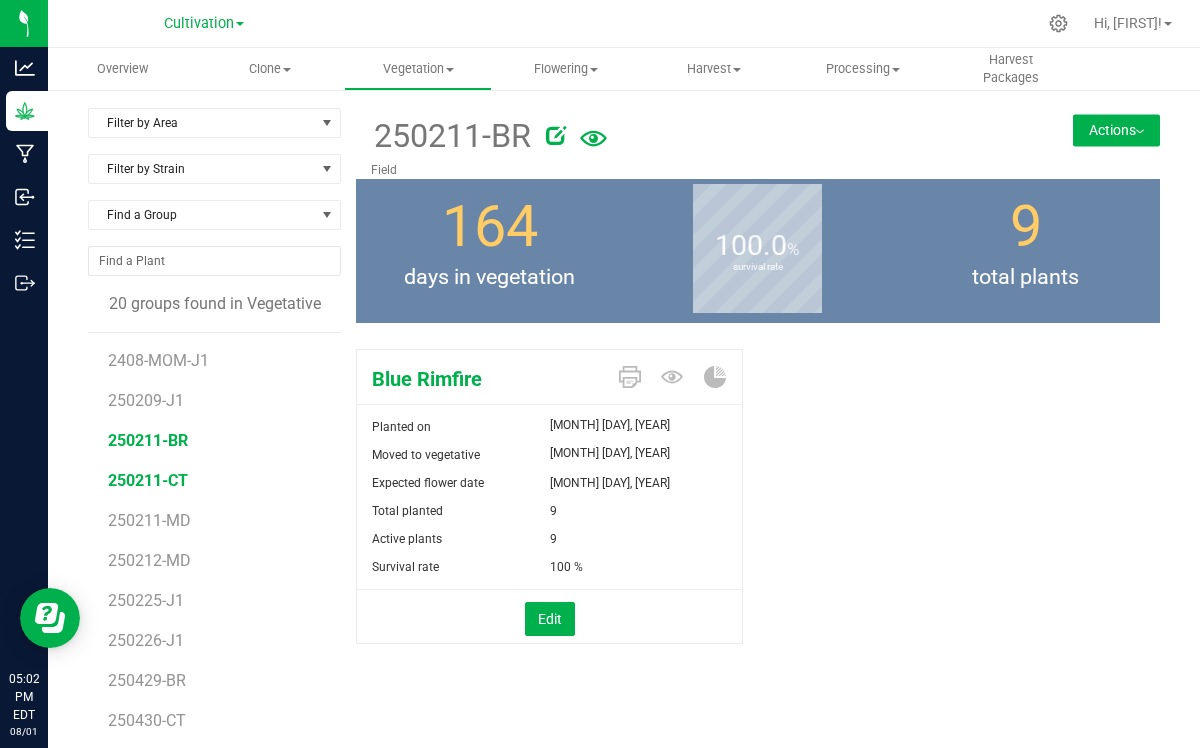 click on "250211-CT" at bounding box center [148, 480] 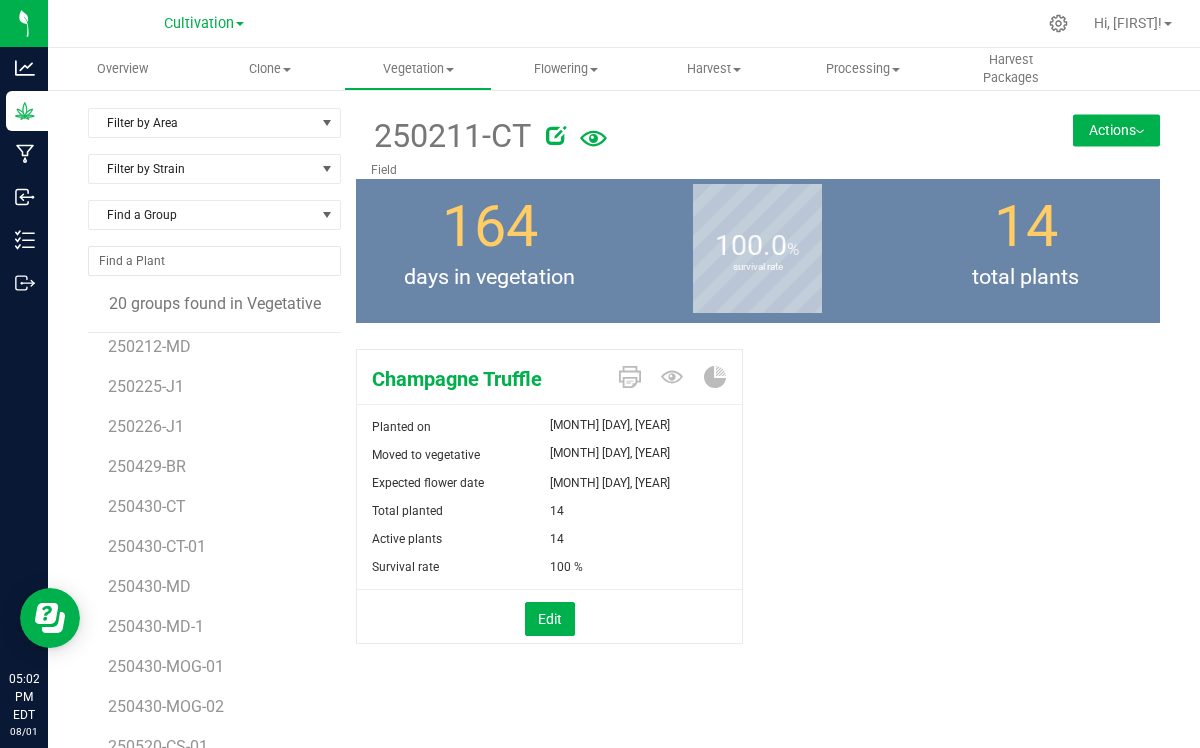 scroll, scrollTop: 242, scrollLeft: 0, axis: vertical 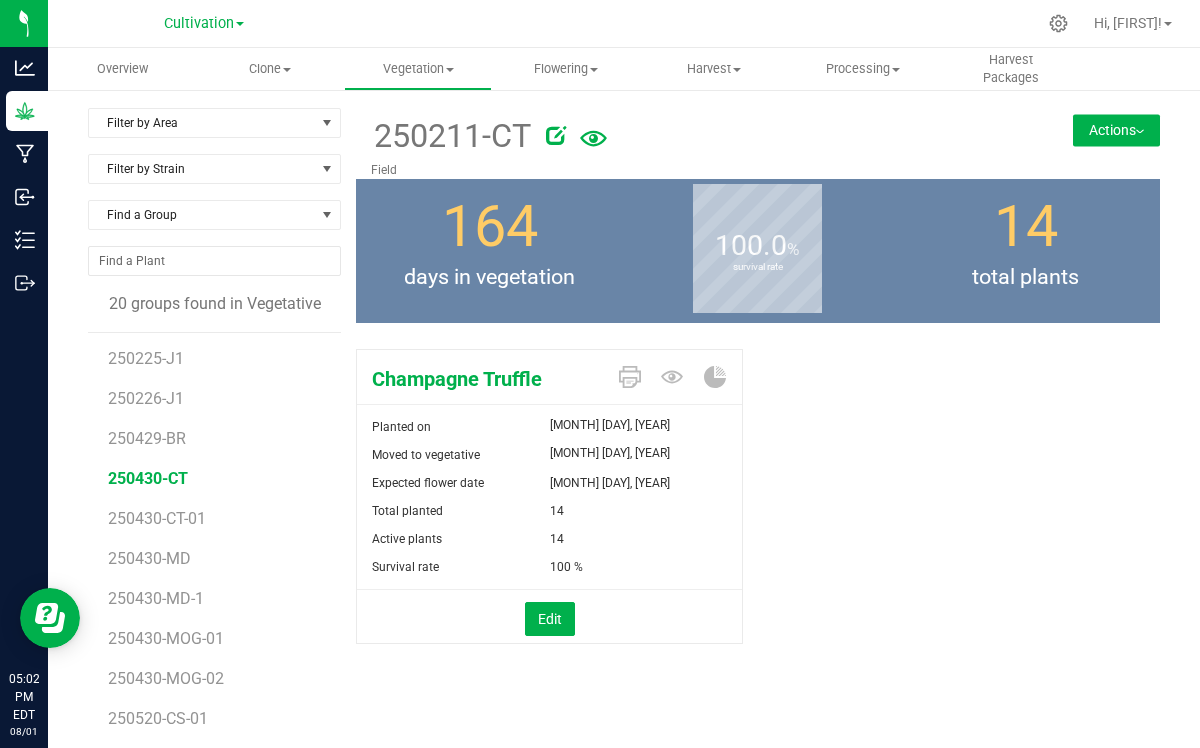 click on "250430-CT" at bounding box center (148, 478) 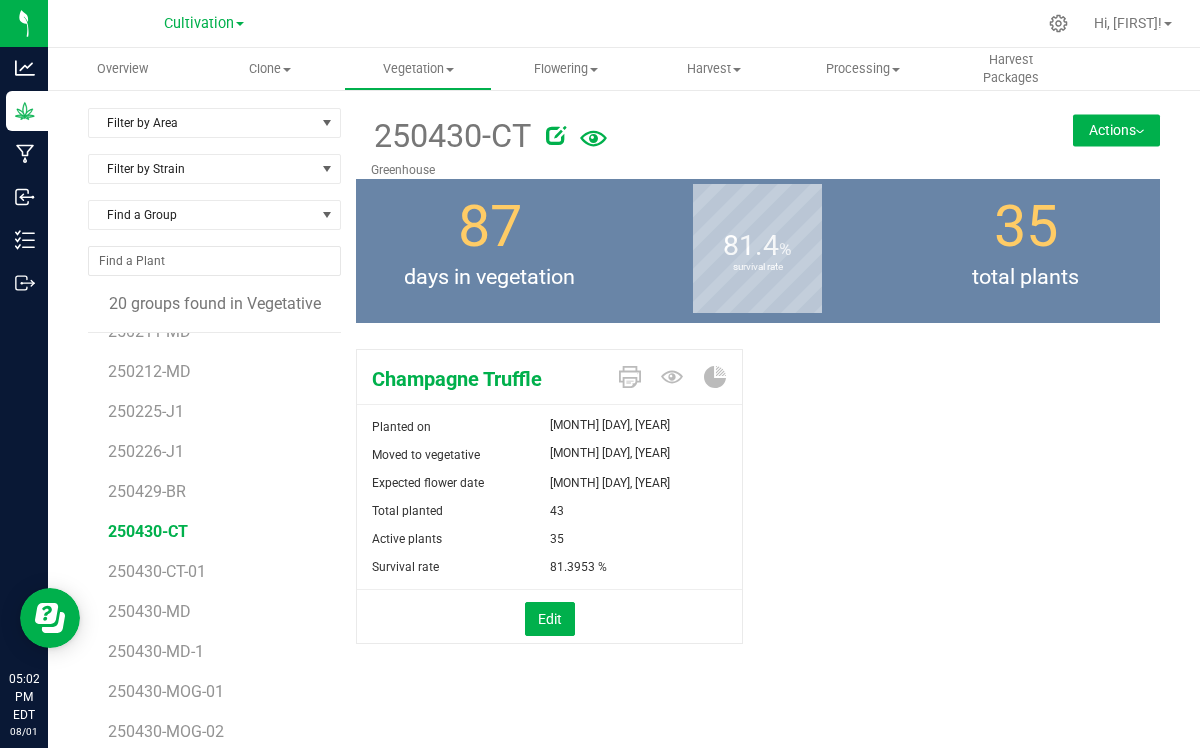 scroll, scrollTop: 190, scrollLeft: 0, axis: vertical 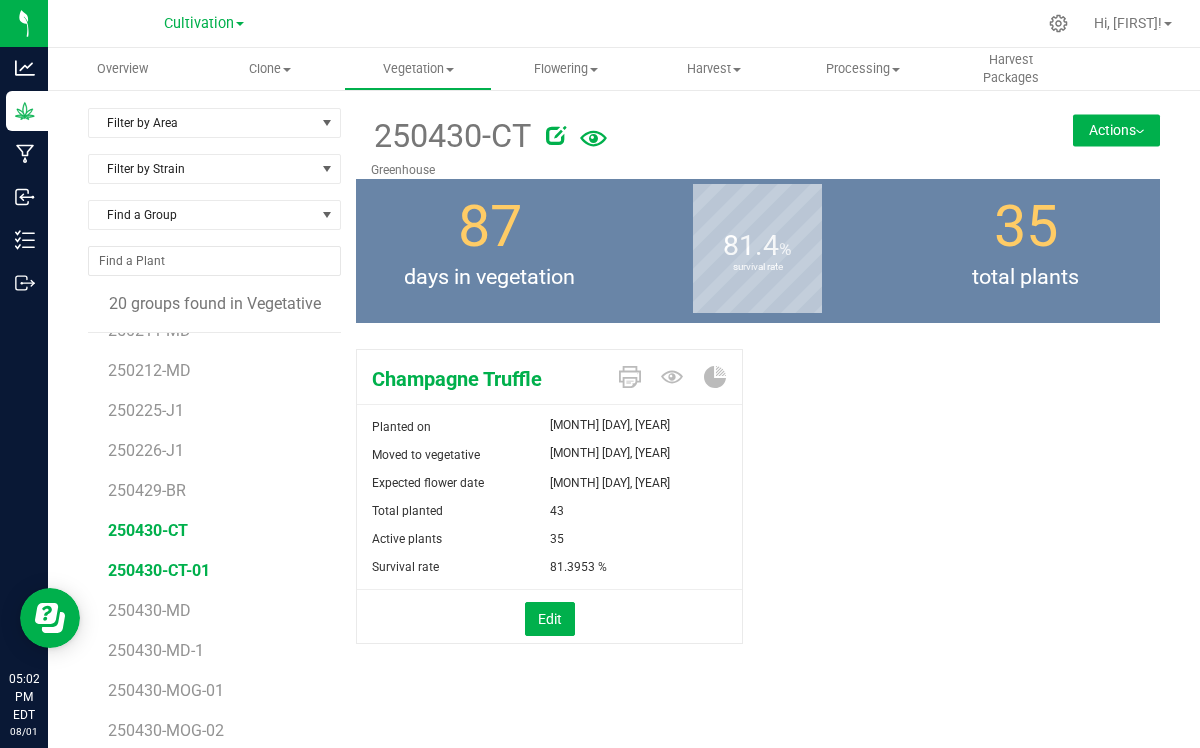 click on "250430-CT-01" at bounding box center [159, 570] 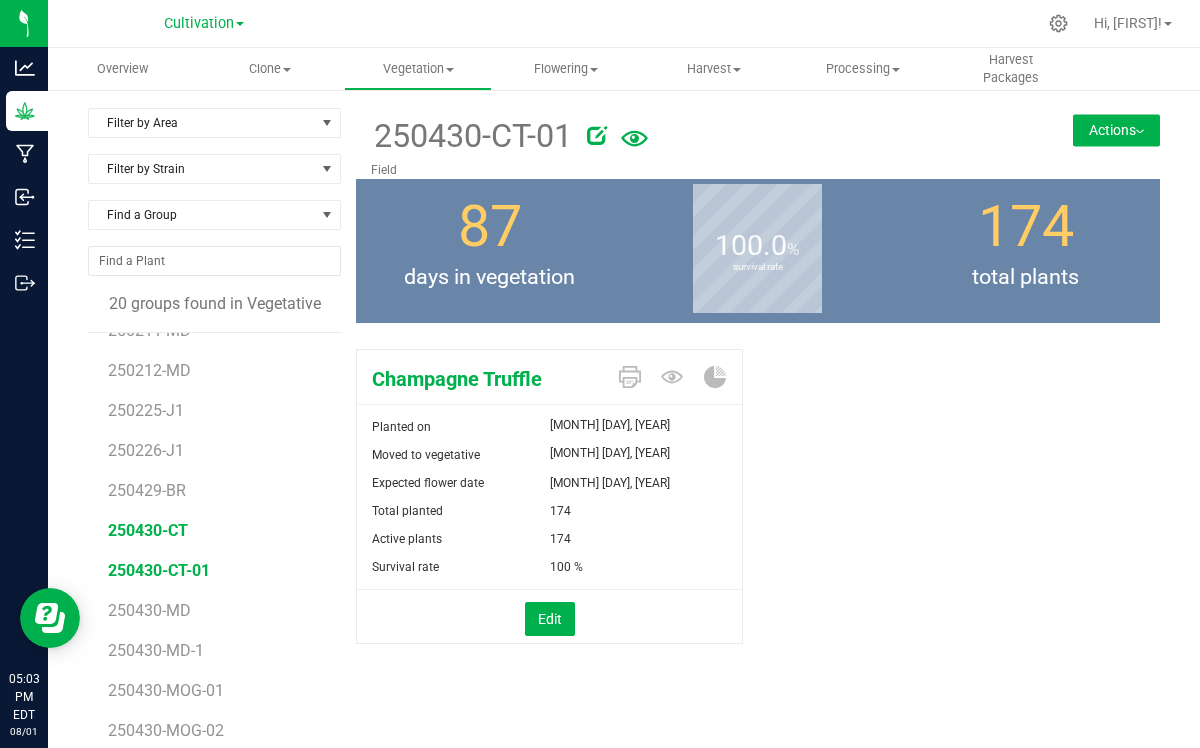 click on "250430-CT" at bounding box center (148, 530) 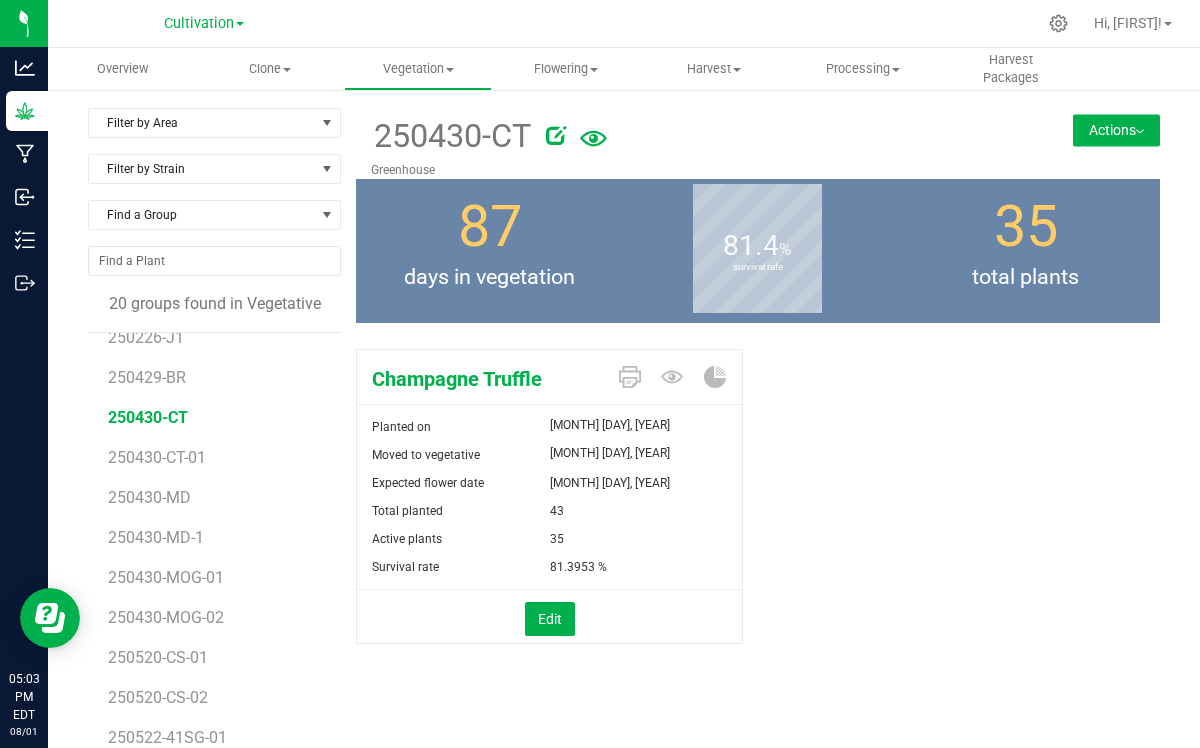 scroll, scrollTop: 316, scrollLeft: 0, axis: vertical 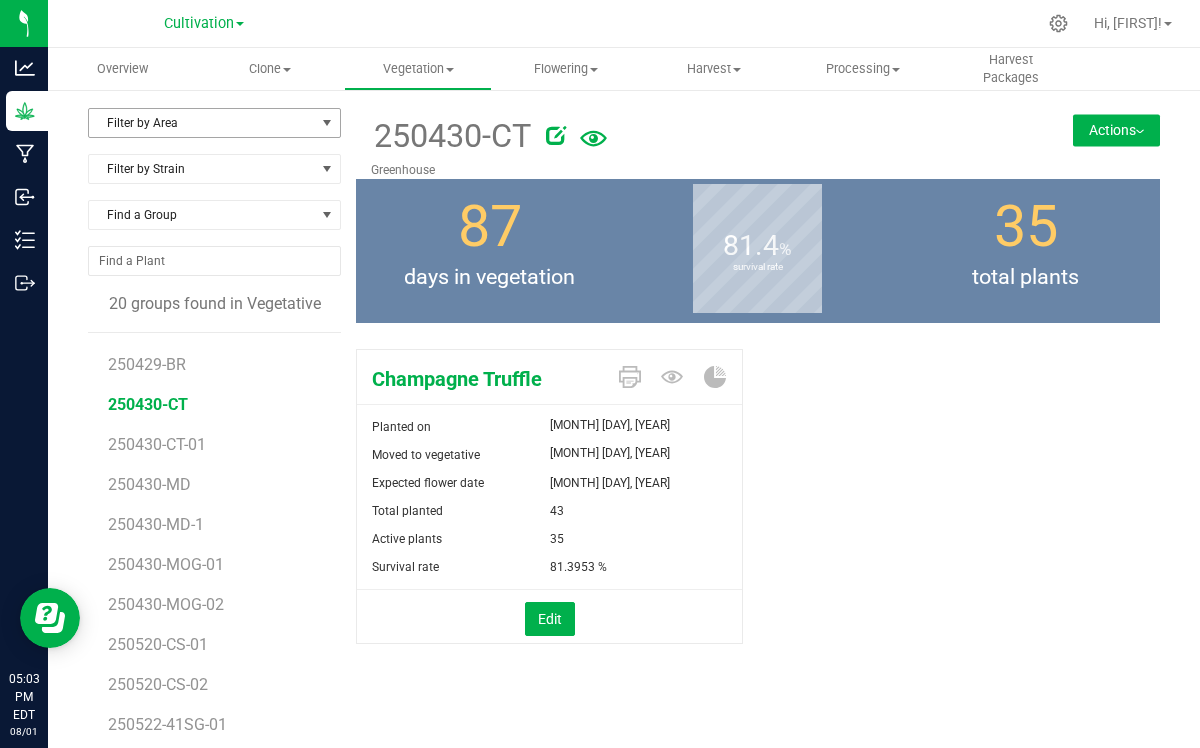 click on "Filter by Area" at bounding box center (202, 123) 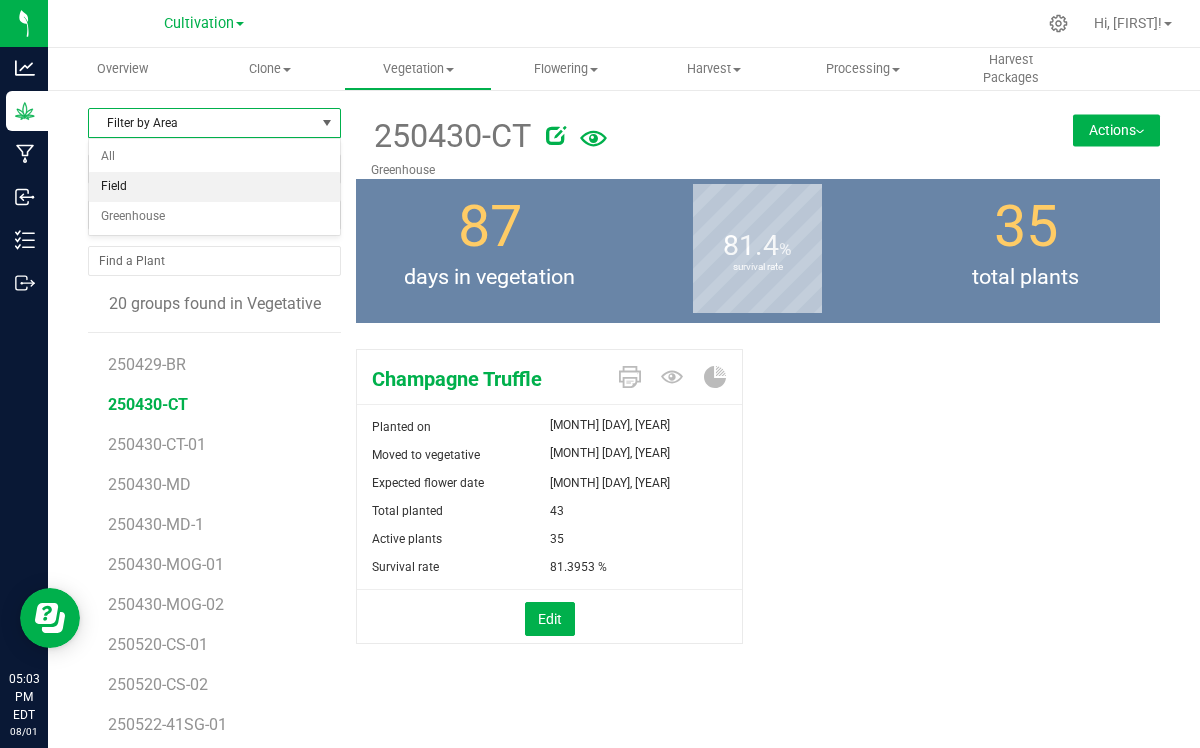 click on "Field" at bounding box center (214, 187) 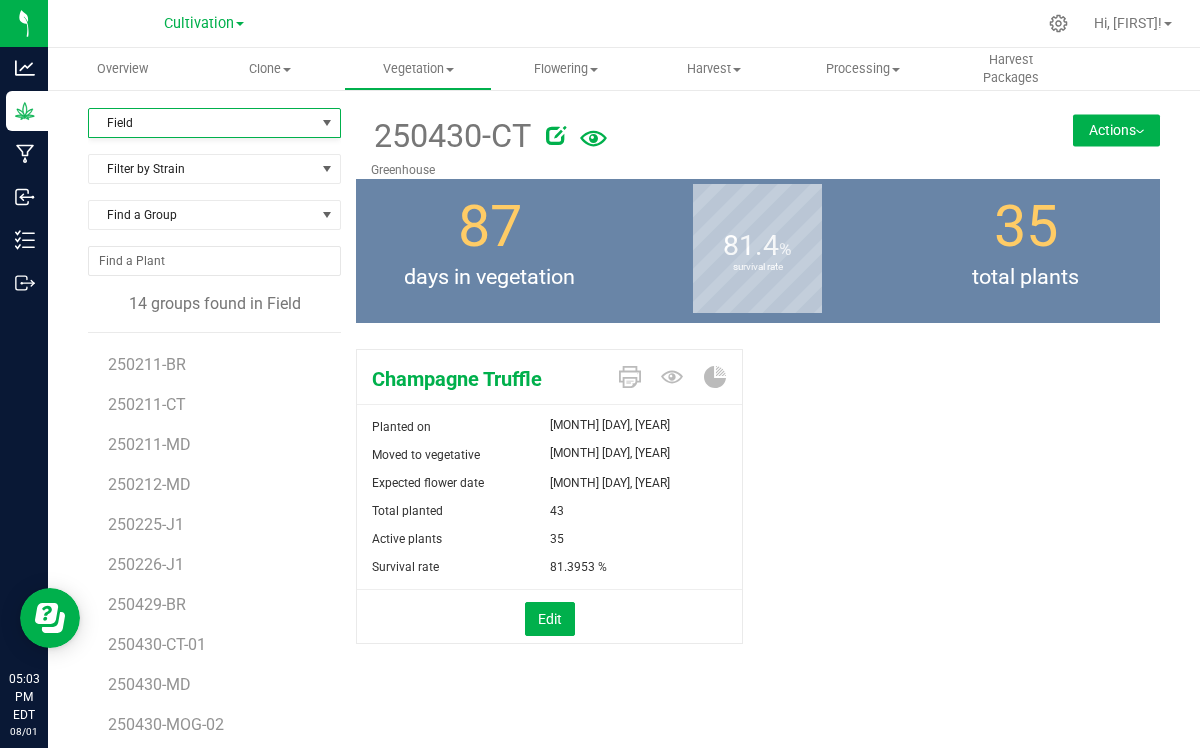 scroll, scrollTop: 76, scrollLeft: 0, axis: vertical 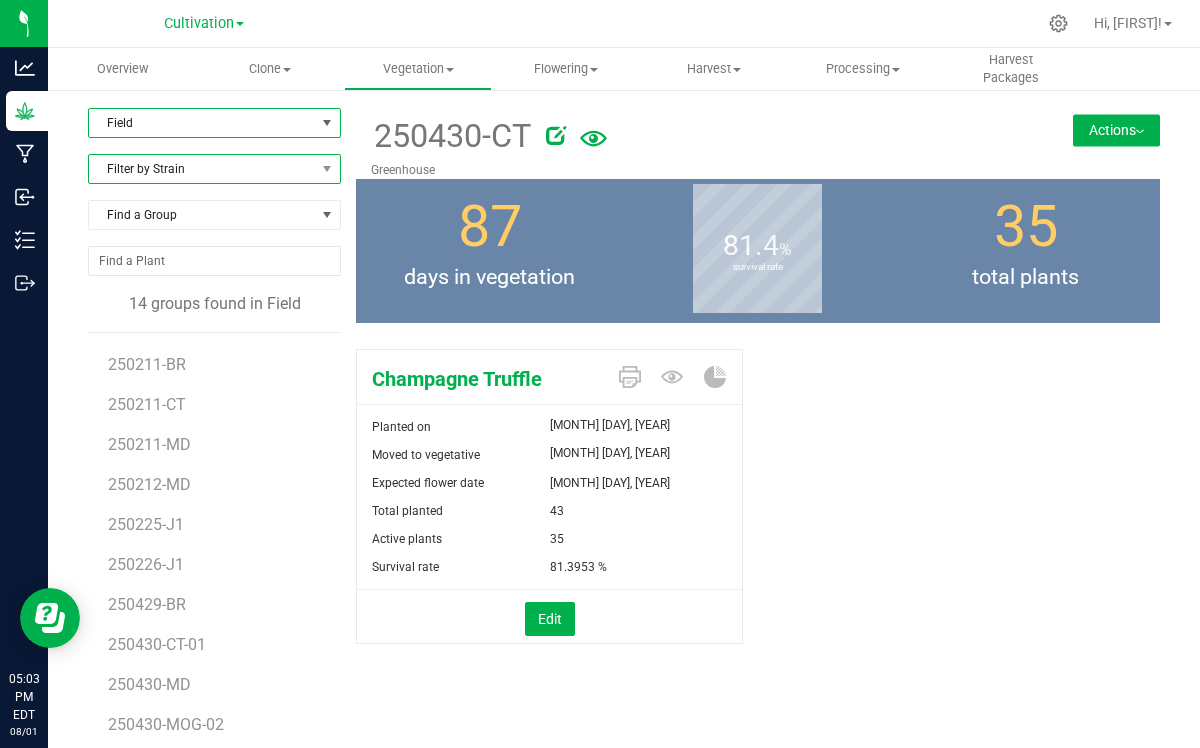 click on "Filter by Strain" at bounding box center (202, 169) 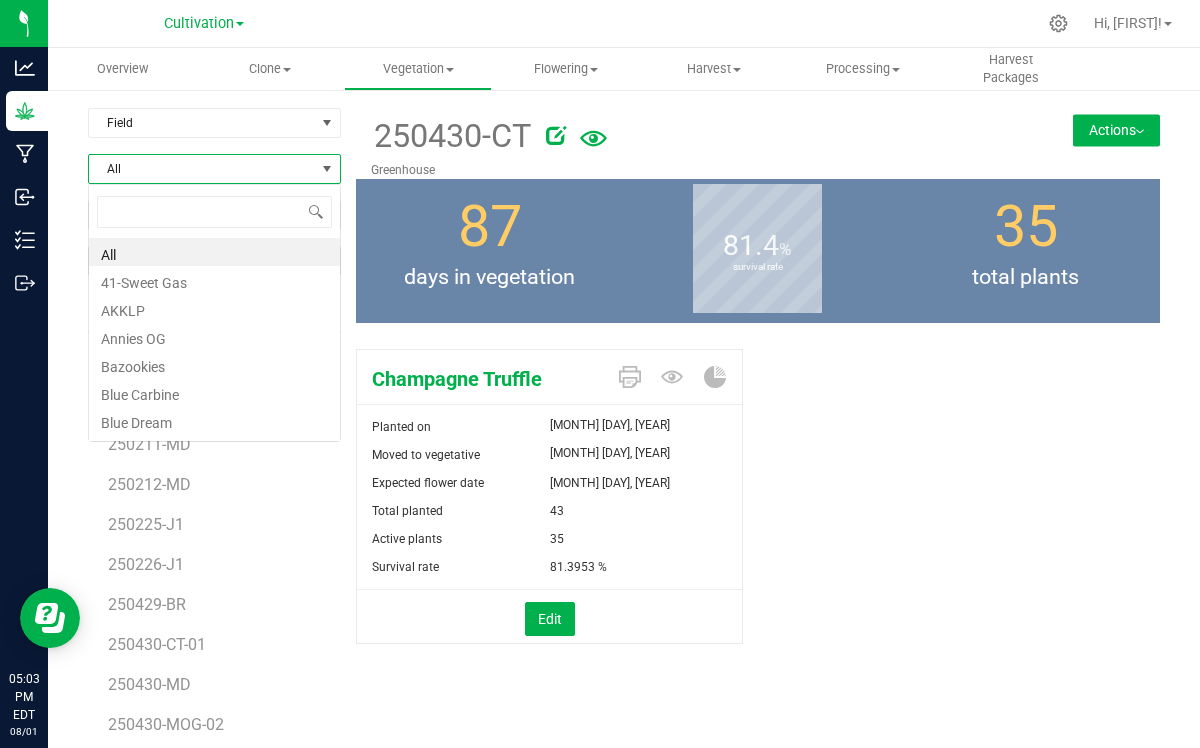 scroll, scrollTop: 99970, scrollLeft: 99747, axis: both 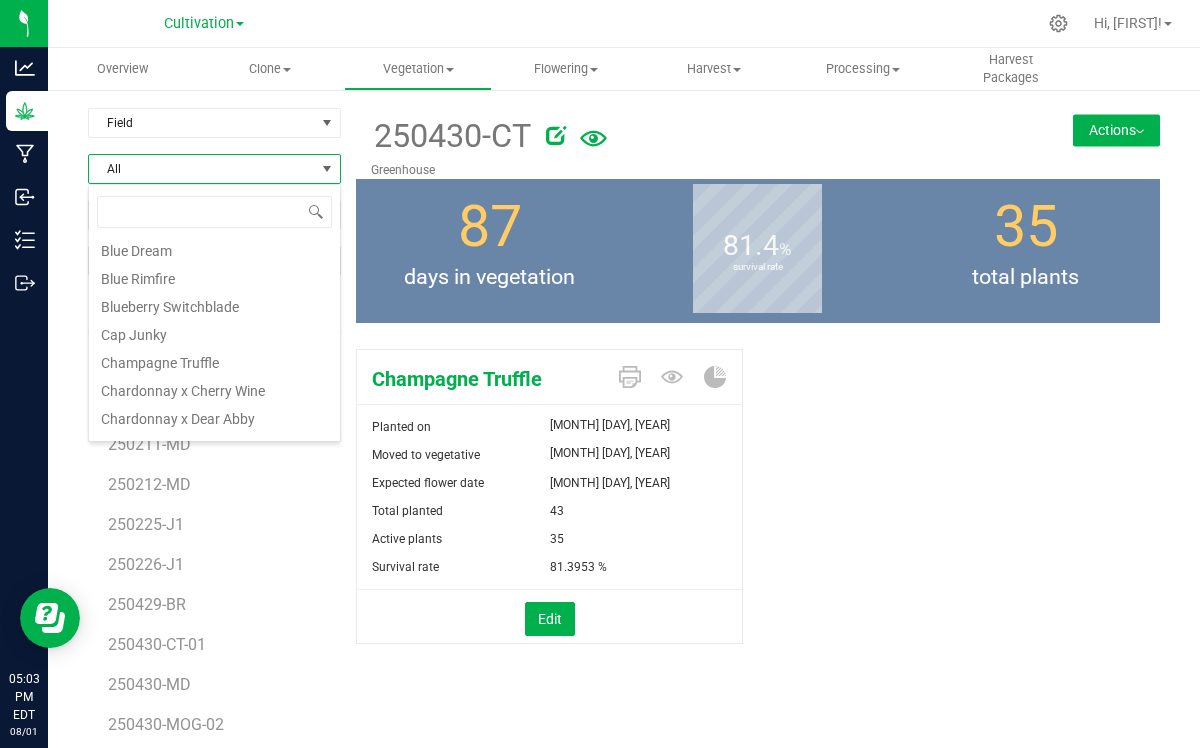 click on "Champagne Truffle" at bounding box center [214, 360] 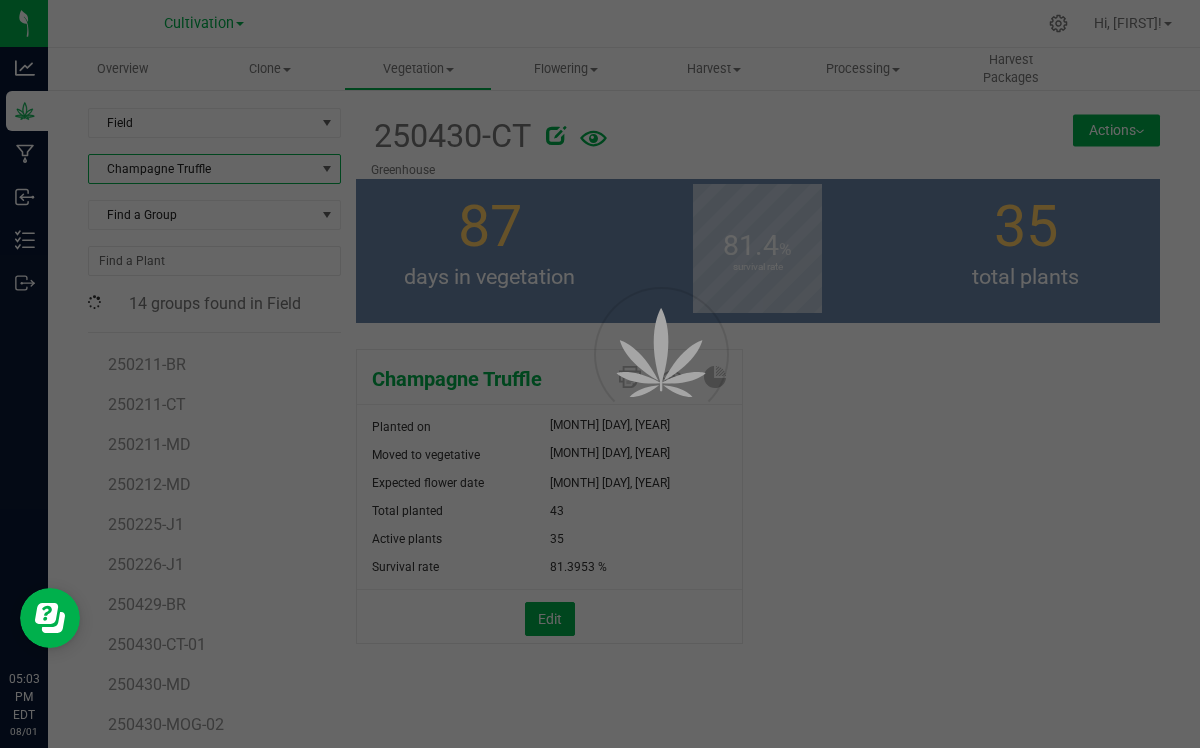 scroll, scrollTop: 0, scrollLeft: 0, axis: both 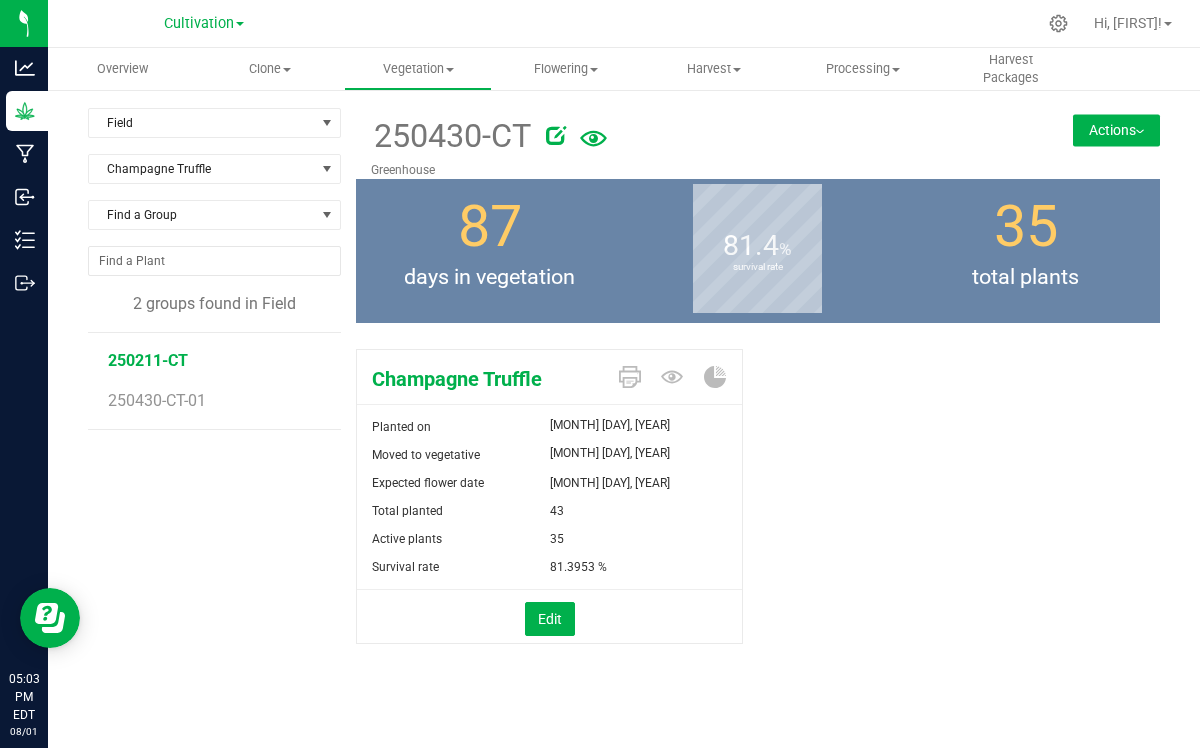 click on "250211-CT" at bounding box center [148, 360] 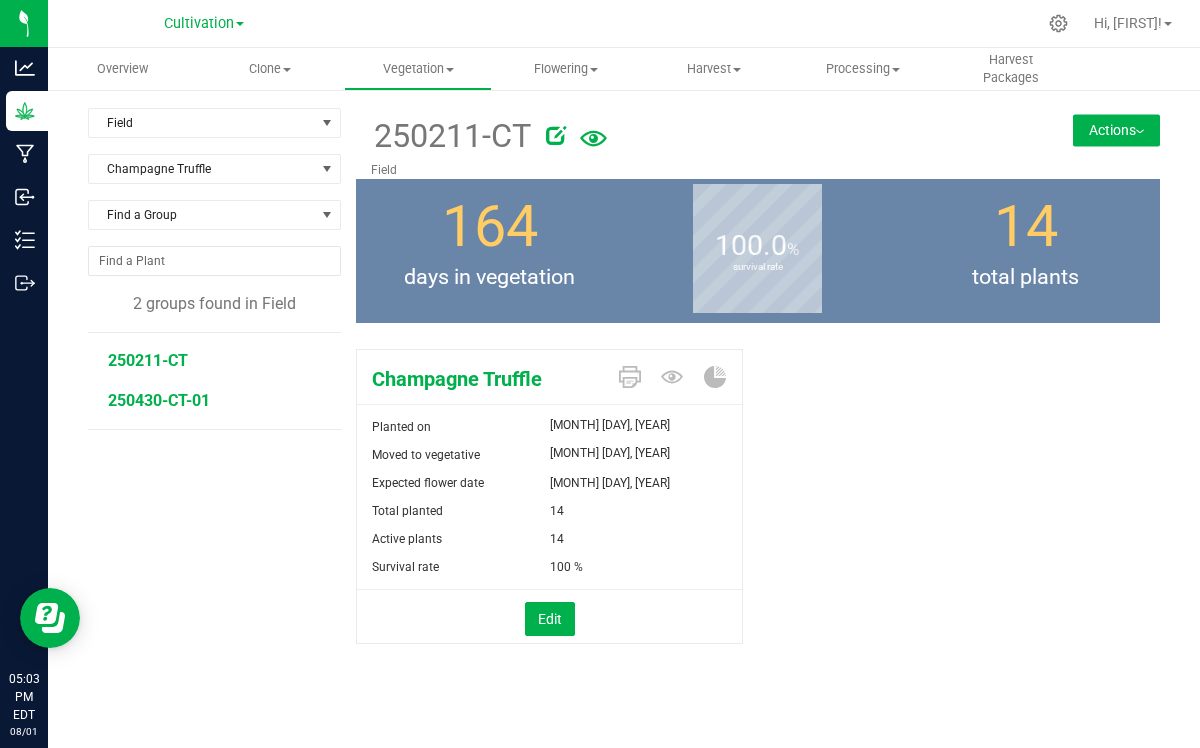 click on "250430-CT-01" at bounding box center (159, 400) 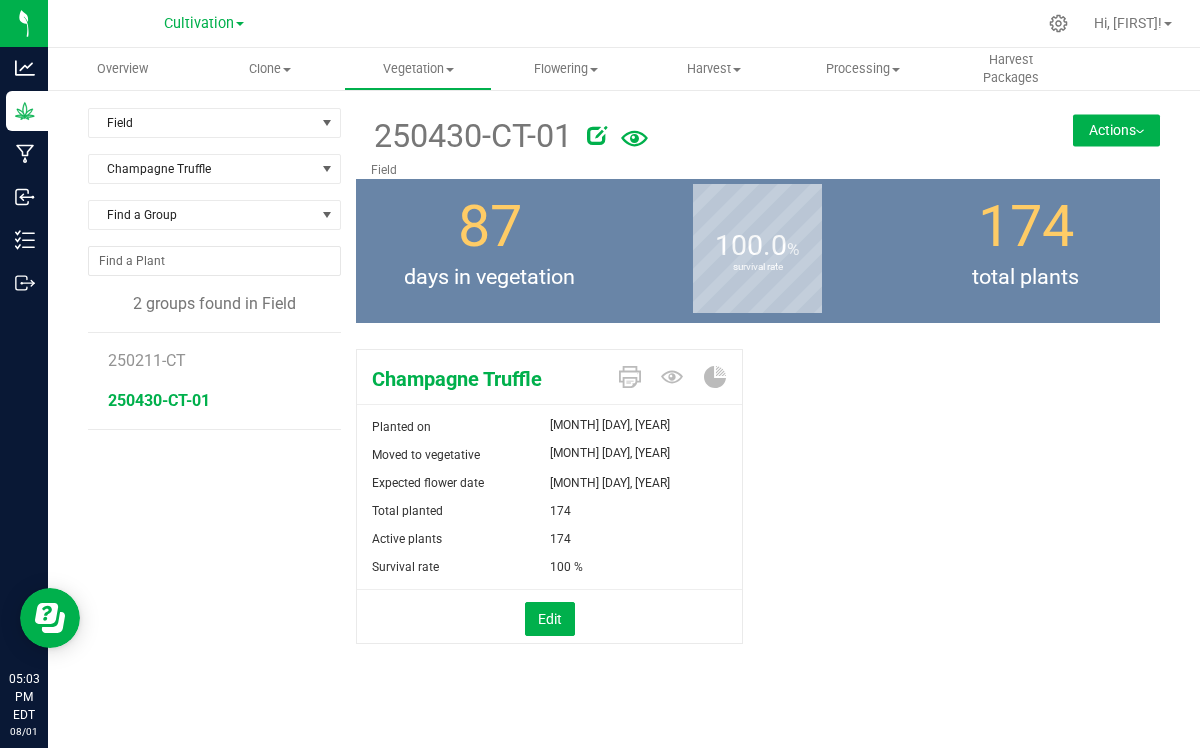 click on "Field Filter by Area All Field Greenhouse
Champagne Truffle
Find a Group
2
groups
found in Field
[ID]
[ID]" at bounding box center (222, 408) 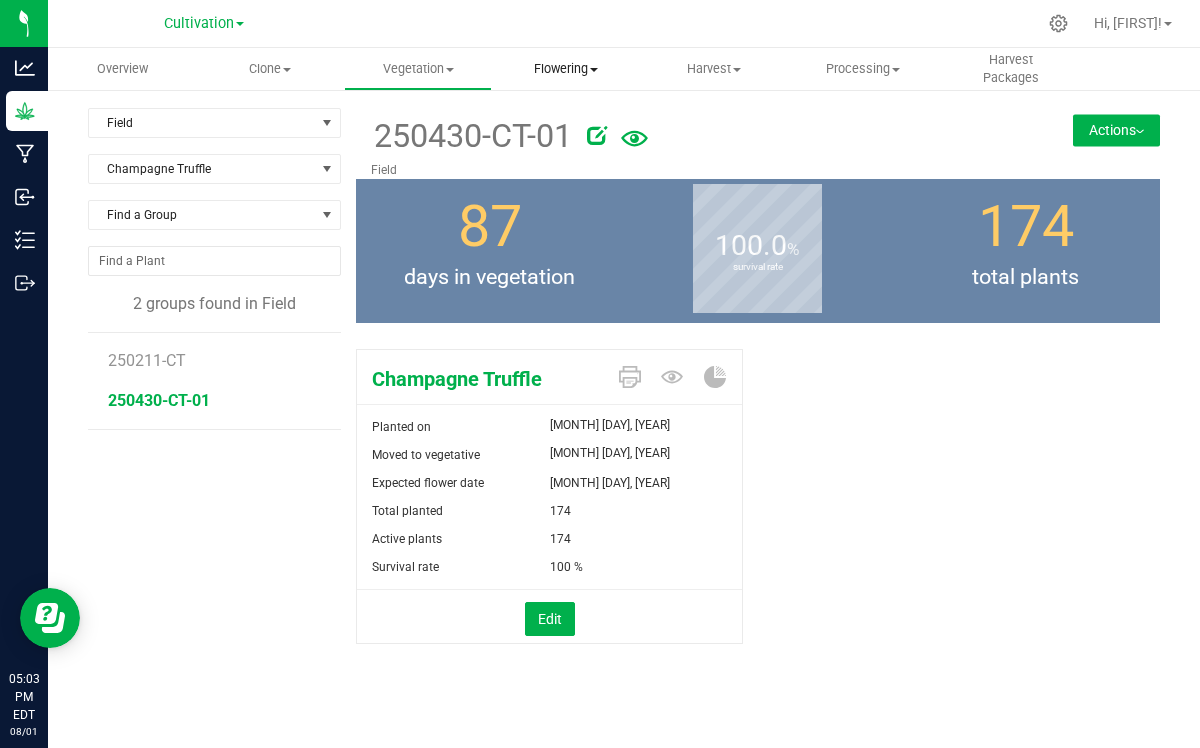 click on "Flowering" at bounding box center [566, 69] 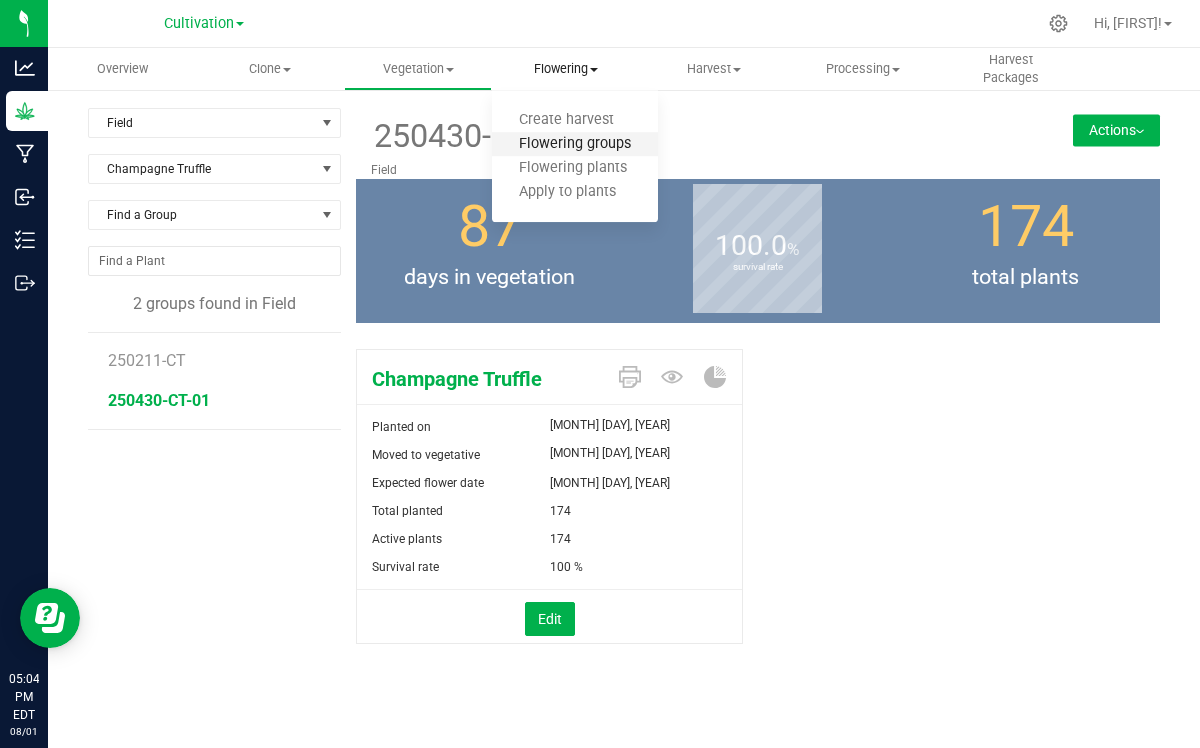 click on "Flowering groups" at bounding box center (575, 144) 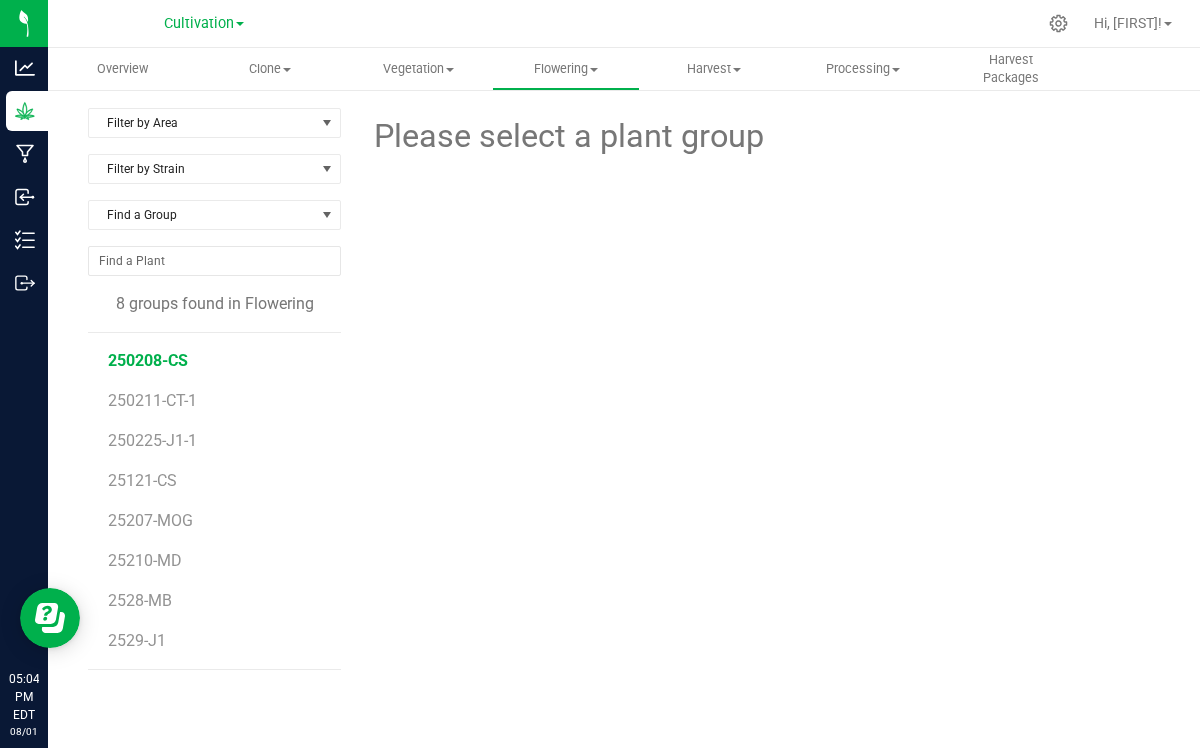 click on "250208-CS" at bounding box center [148, 360] 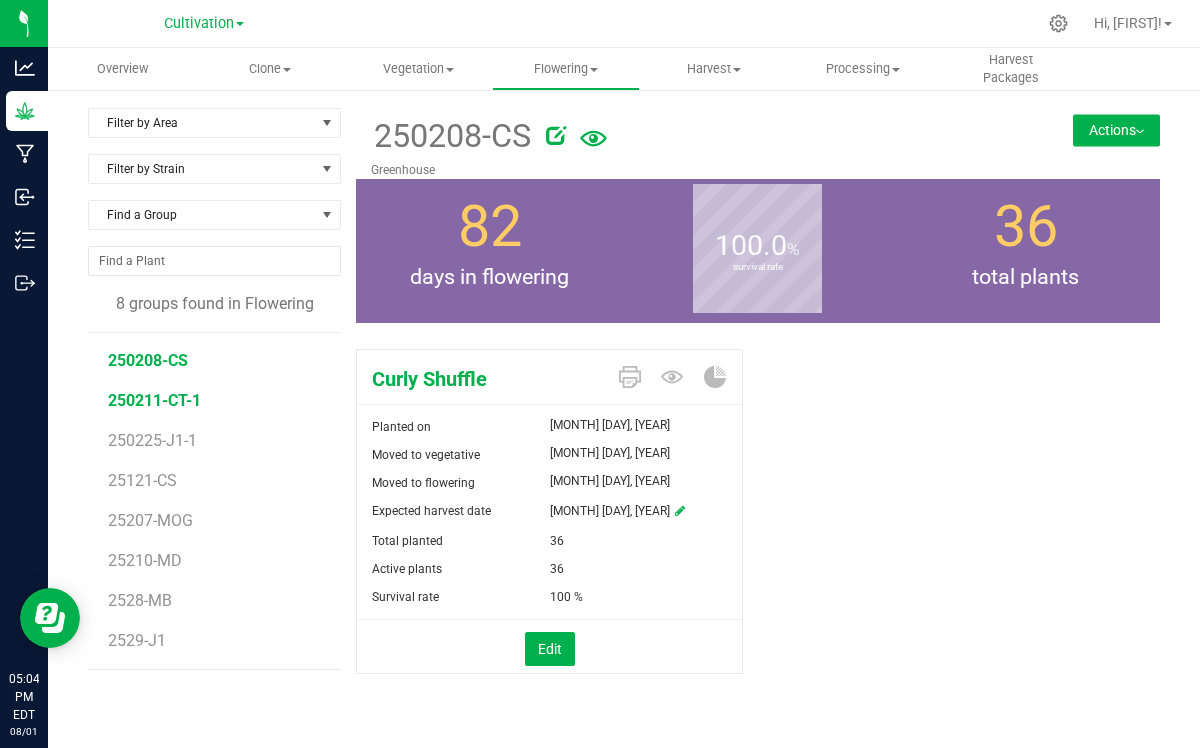 click on "250211-CT-1" at bounding box center (154, 400) 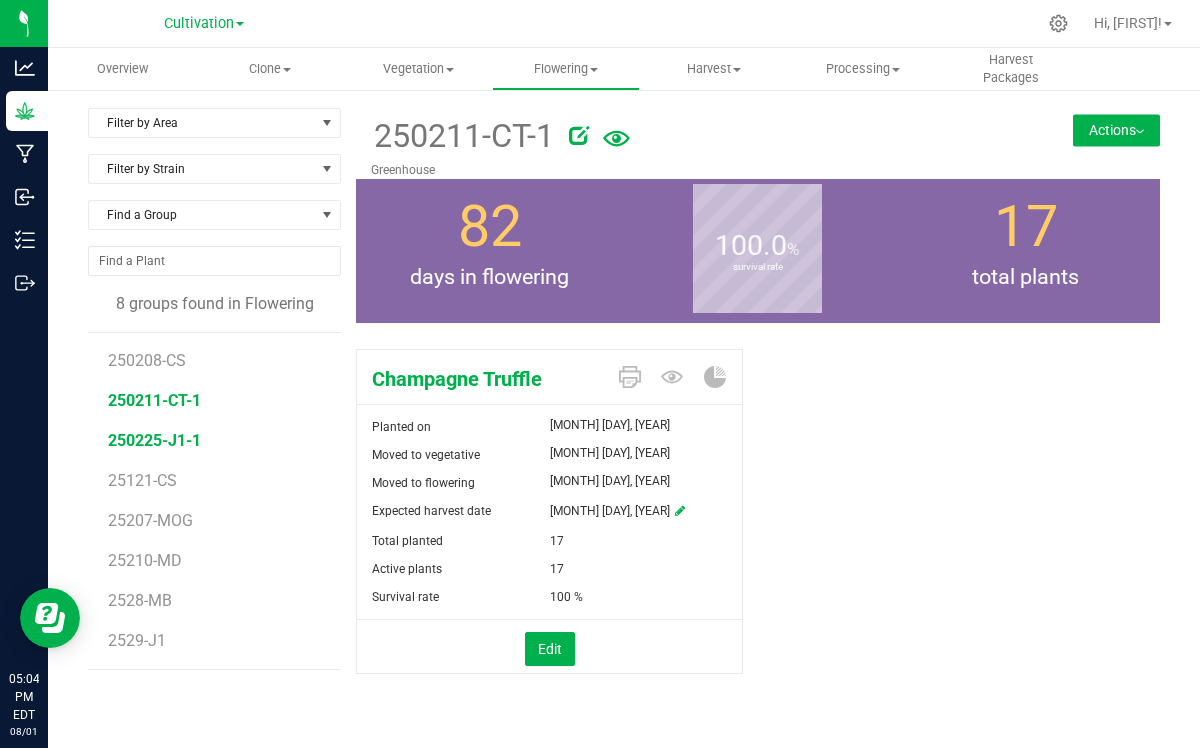 click on "250225-J1-1" at bounding box center (154, 440) 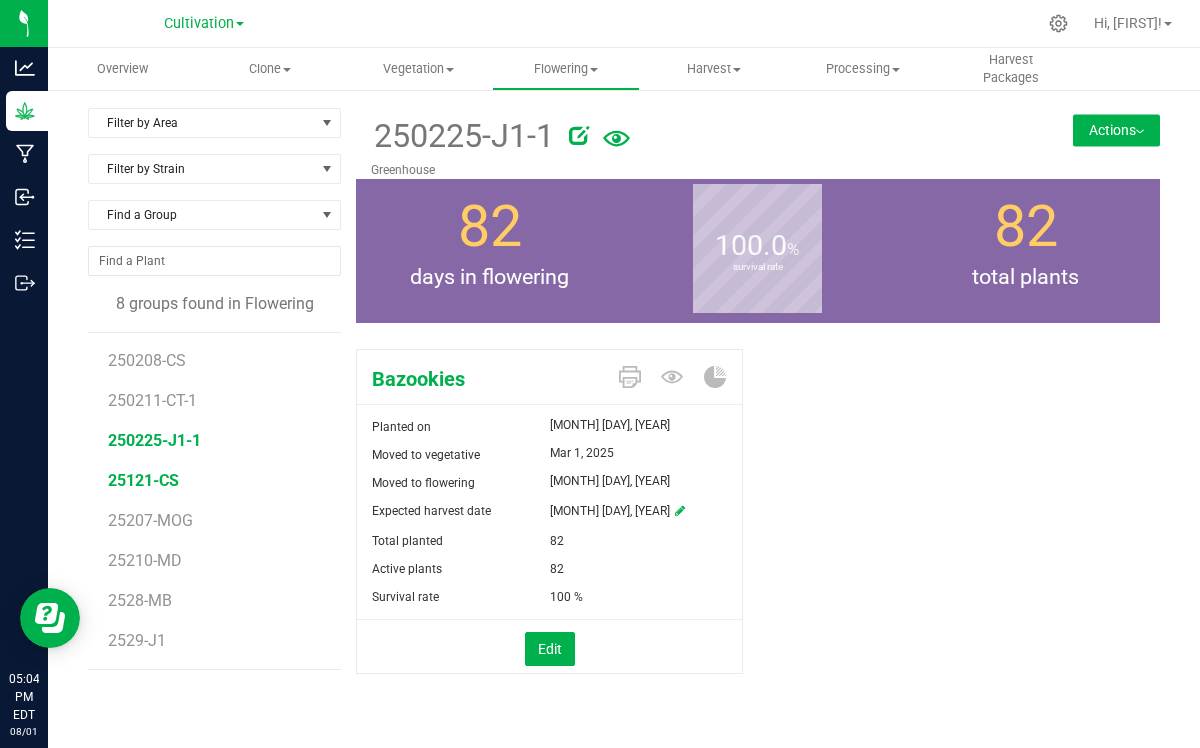 click on "25121-CS" at bounding box center (143, 480) 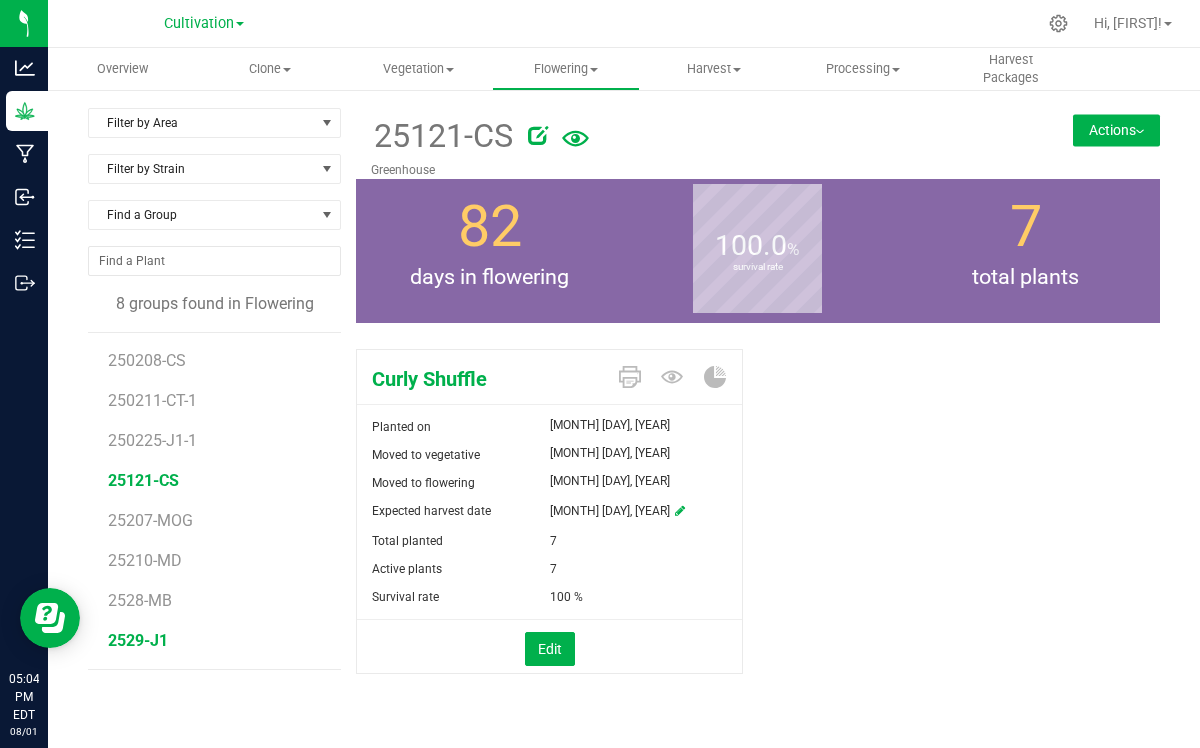 click on "2529-J1" at bounding box center [138, 640] 